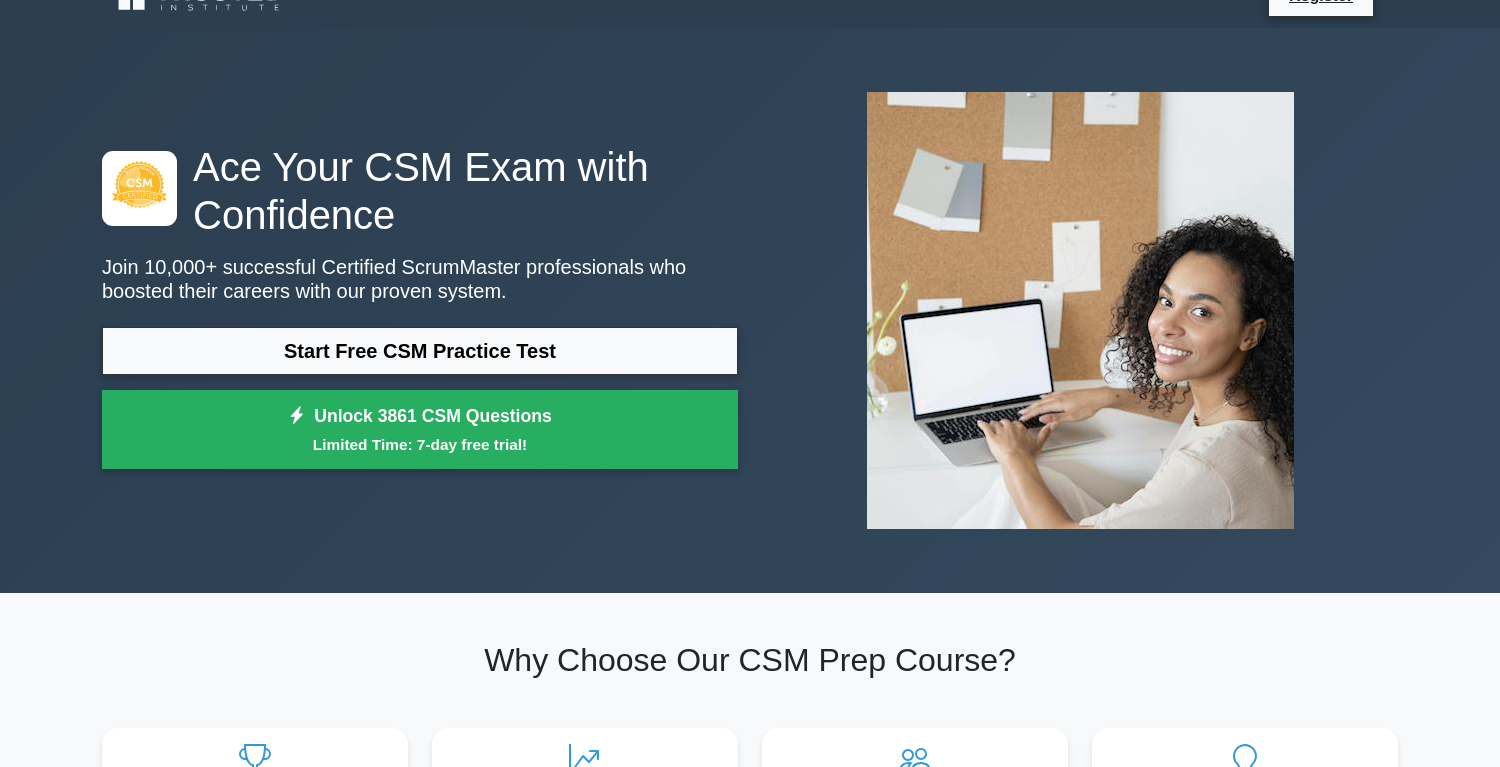 scroll, scrollTop: 52, scrollLeft: 0, axis: vertical 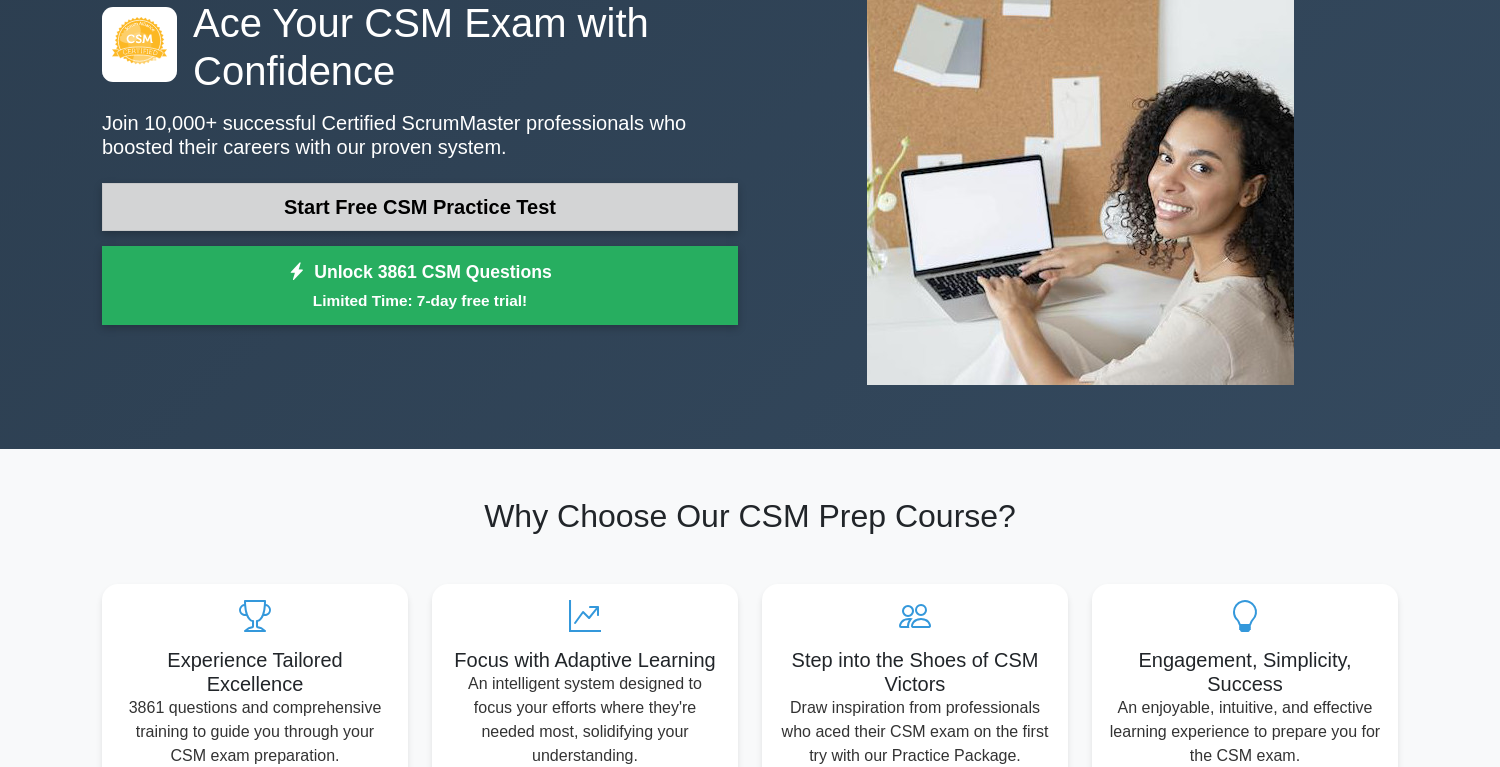 click on "Start Free CSM Practice Test" at bounding box center (420, 207) 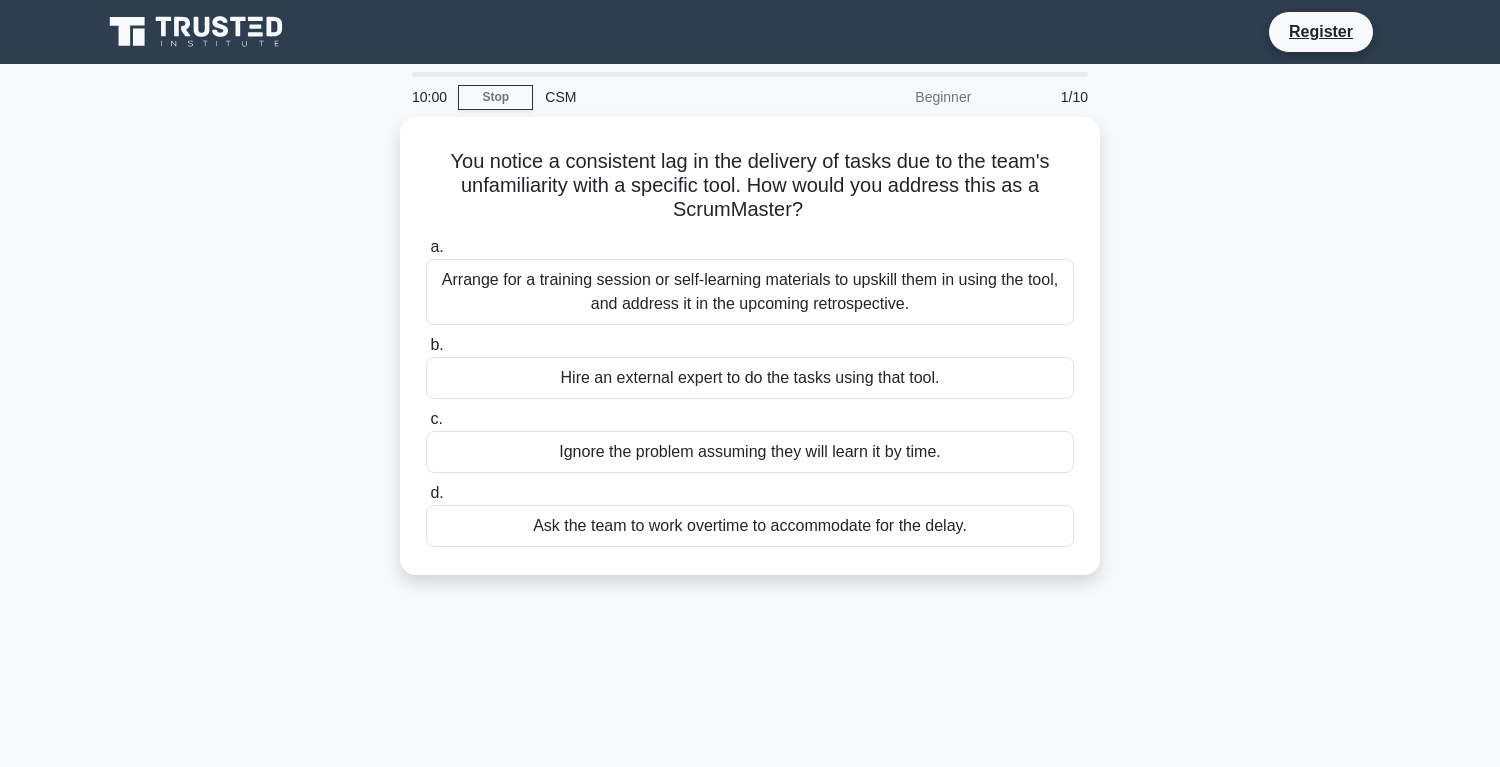 scroll, scrollTop: 0, scrollLeft: 0, axis: both 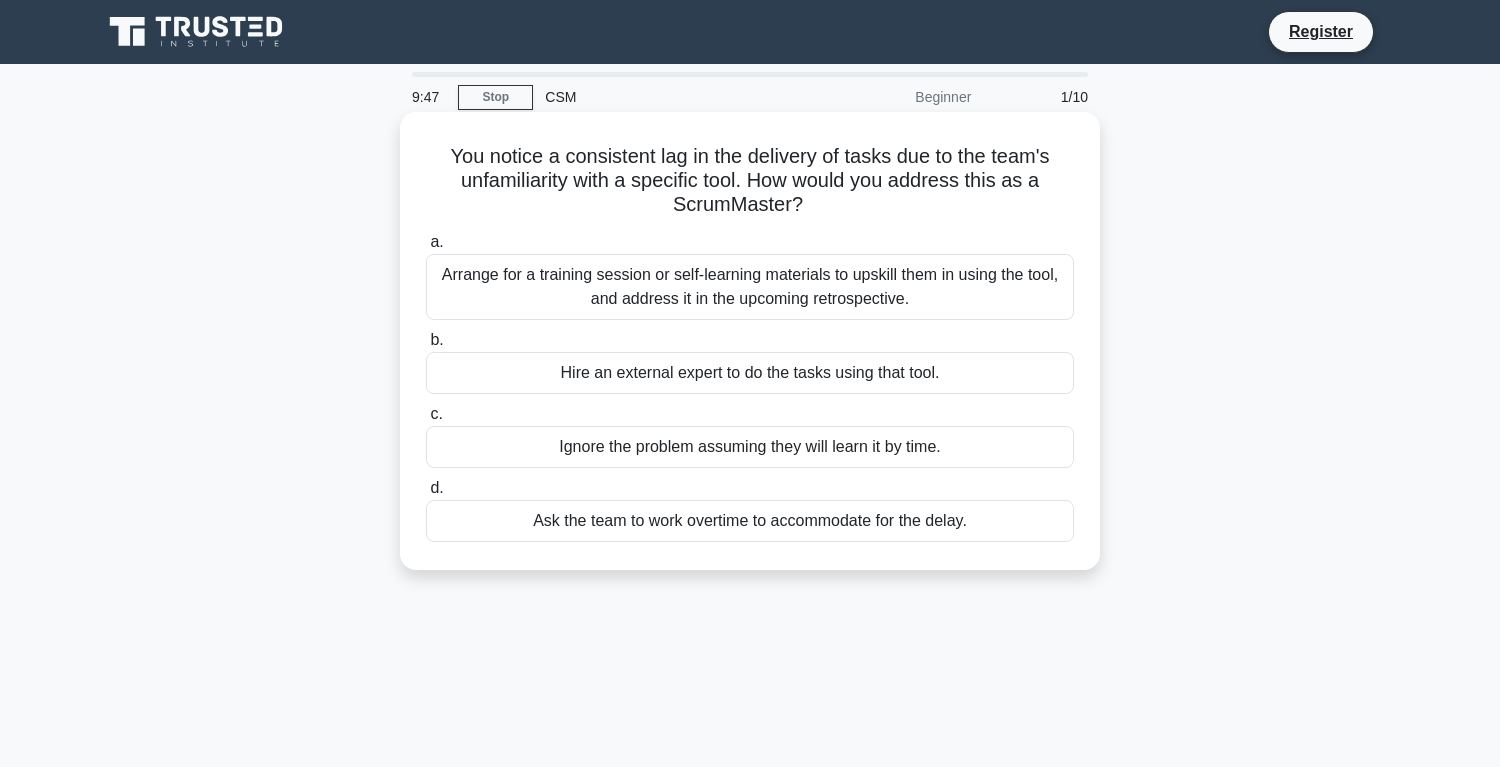 click on "Arrange for a training session or self-learning materials to upskill them in using the tool, and address it in the upcoming retrospective." at bounding box center (750, 287) 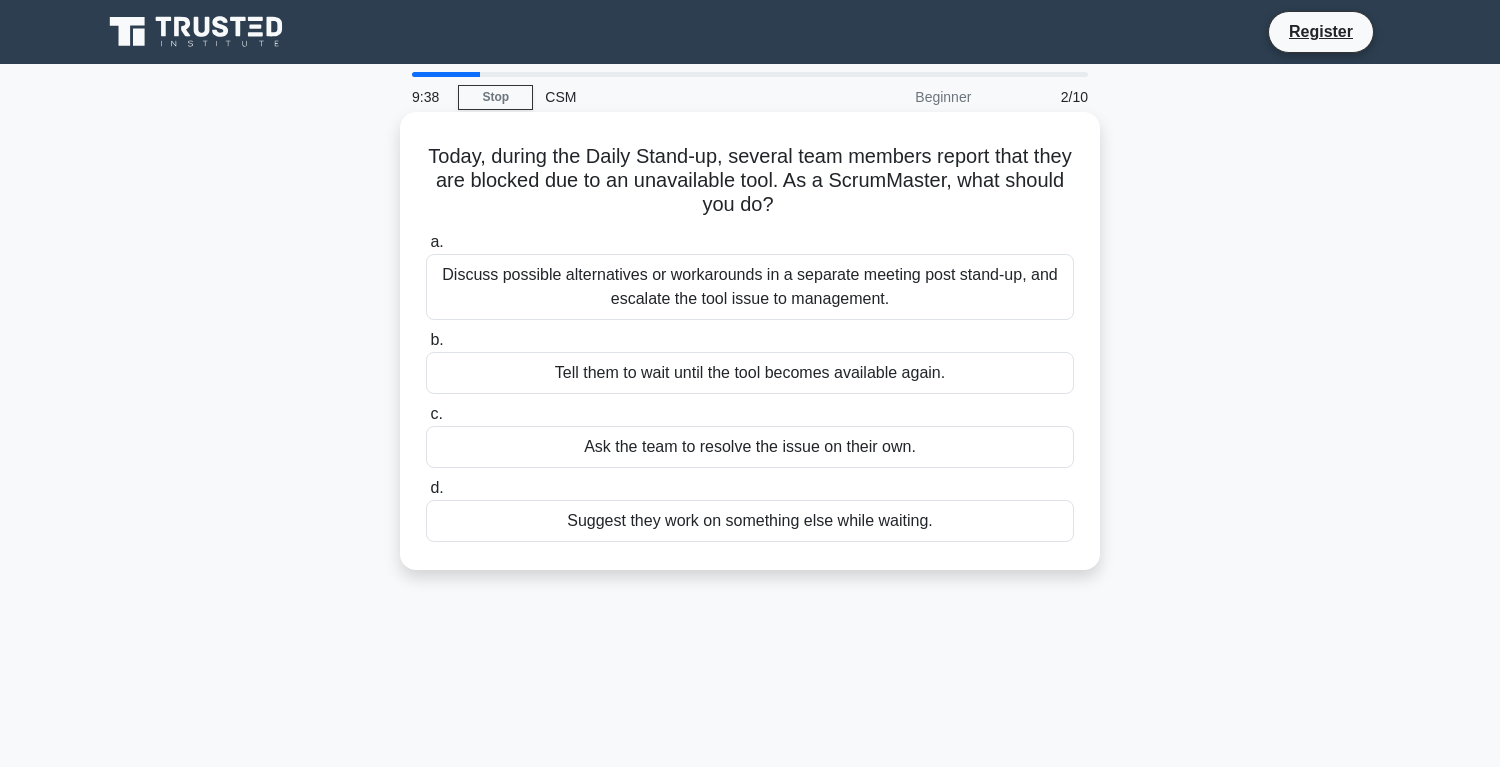 click on "Discuss possible alternatives or workarounds in a separate meeting post stand-up, and escalate the tool issue to management." at bounding box center [750, 287] 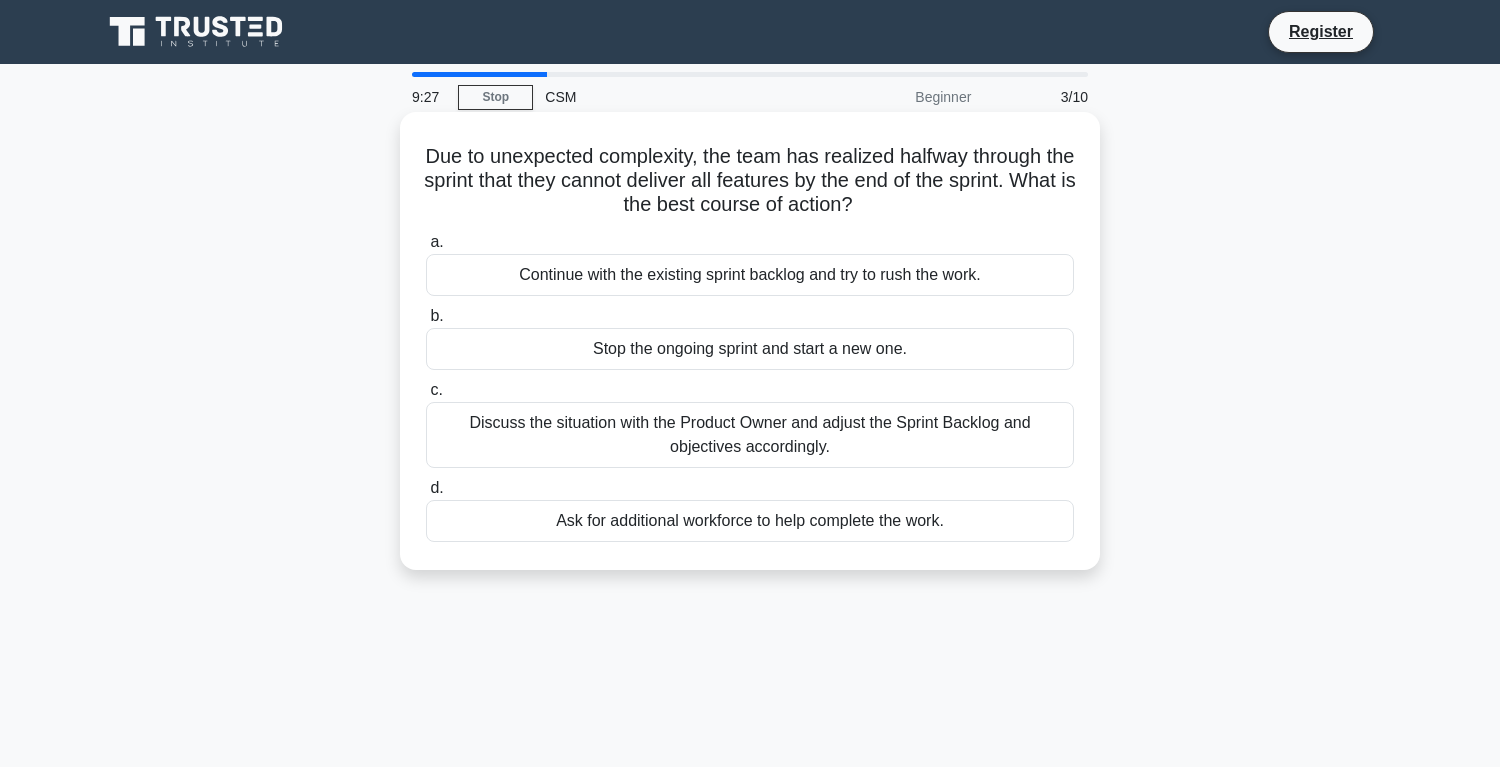 click on "Discuss the situation with the Product Owner and adjust the Sprint Backlog and objectives accordingly." at bounding box center [750, 435] 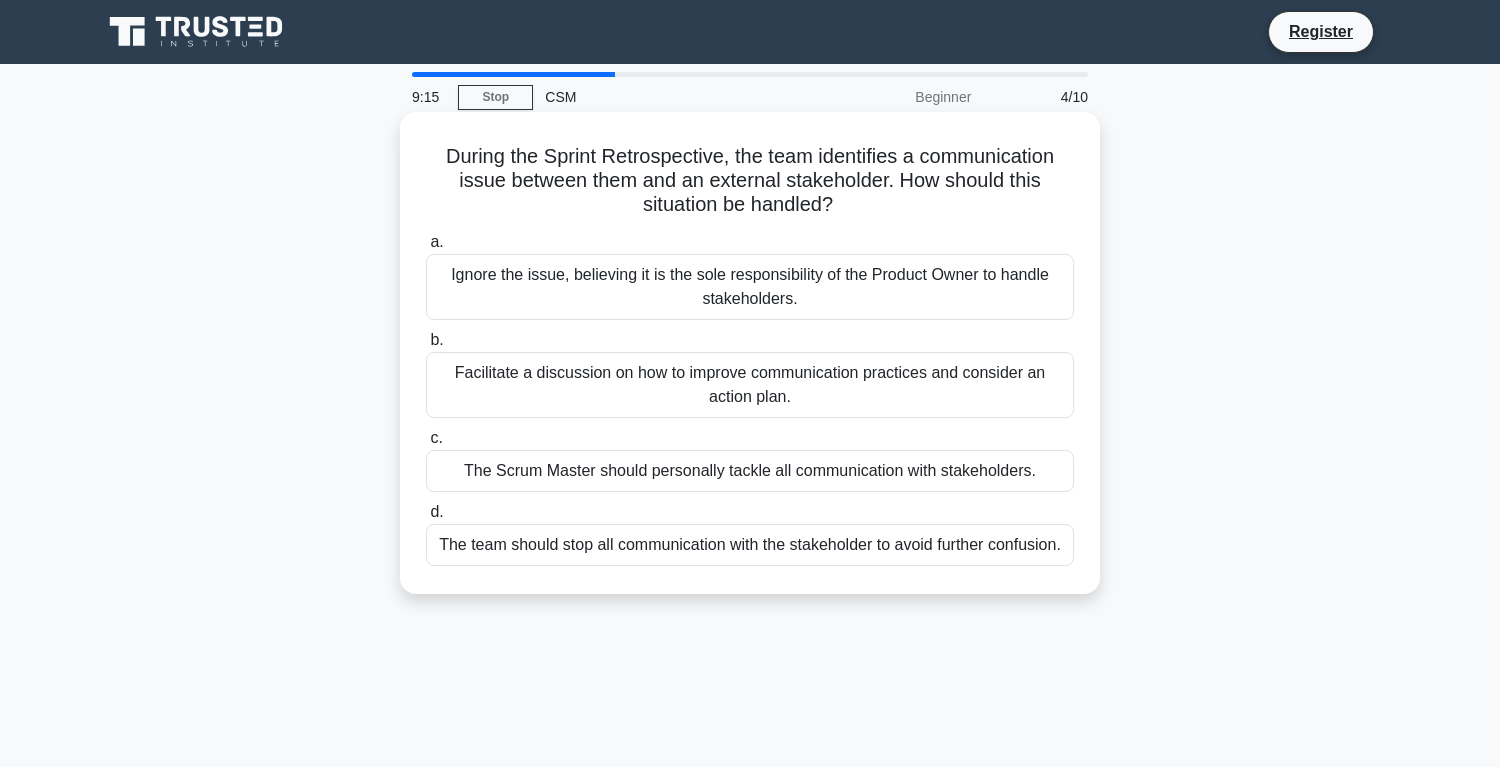 click on "Facilitate a discussion on how to improve communication practices and consider an action plan." at bounding box center (750, 385) 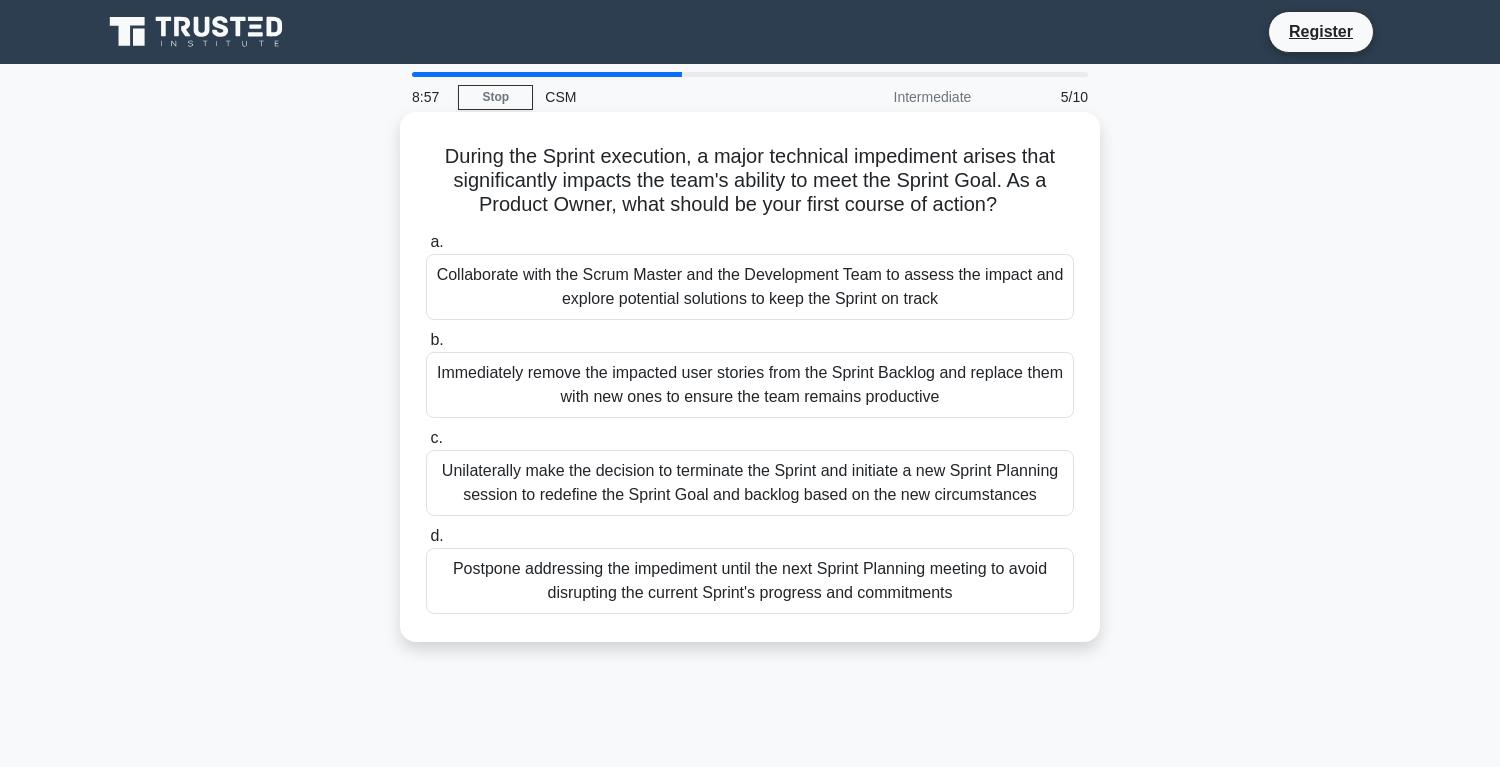 click on "Collaborate with the Scrum Master and the Development Team to assess the impact and explore potential solutions to keep the Sprint on track" at bounding box center (750, 287) 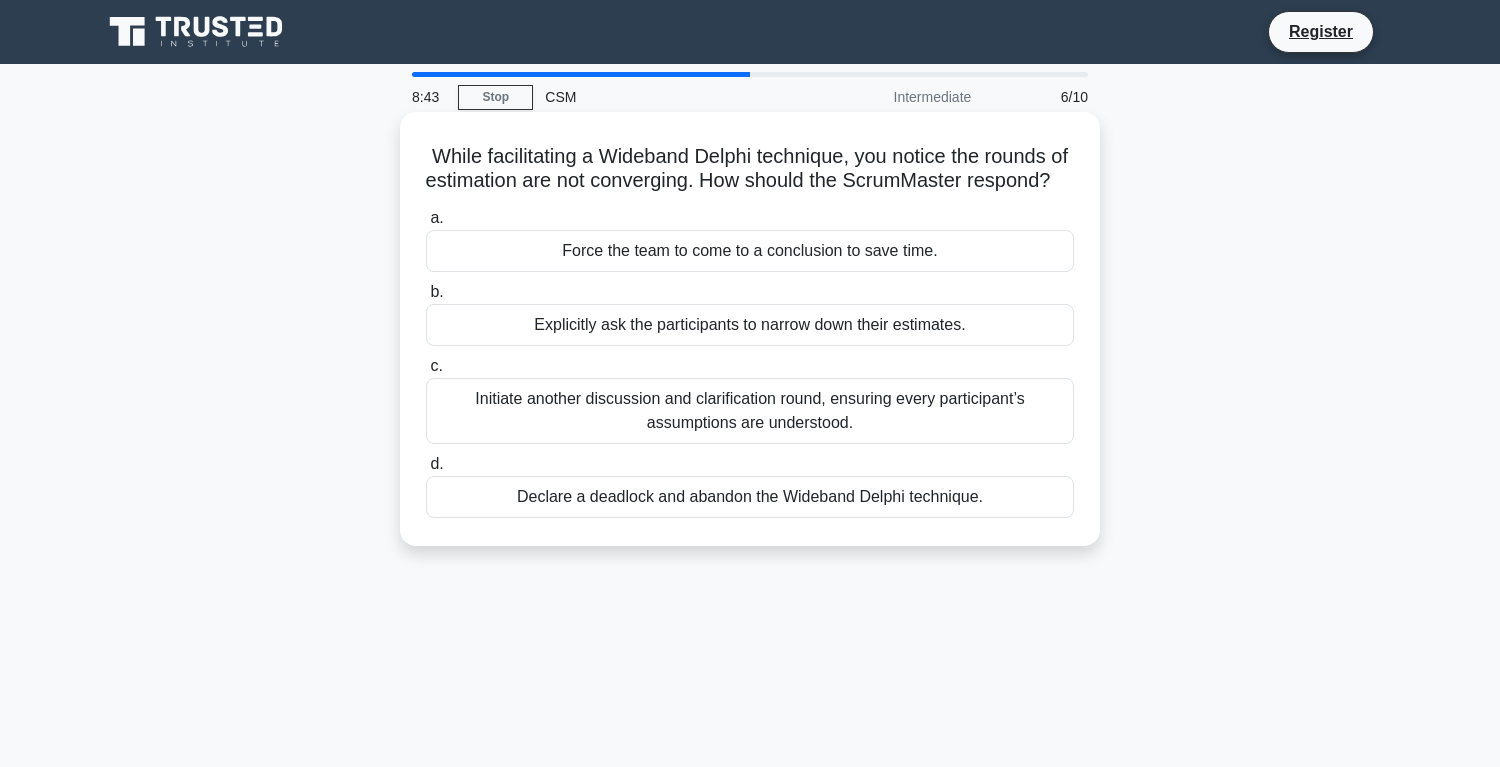 click on "Initiate another discussion and clarification round, ensuring every participant’s assumptions are understood." at bounding box center [750, 411] 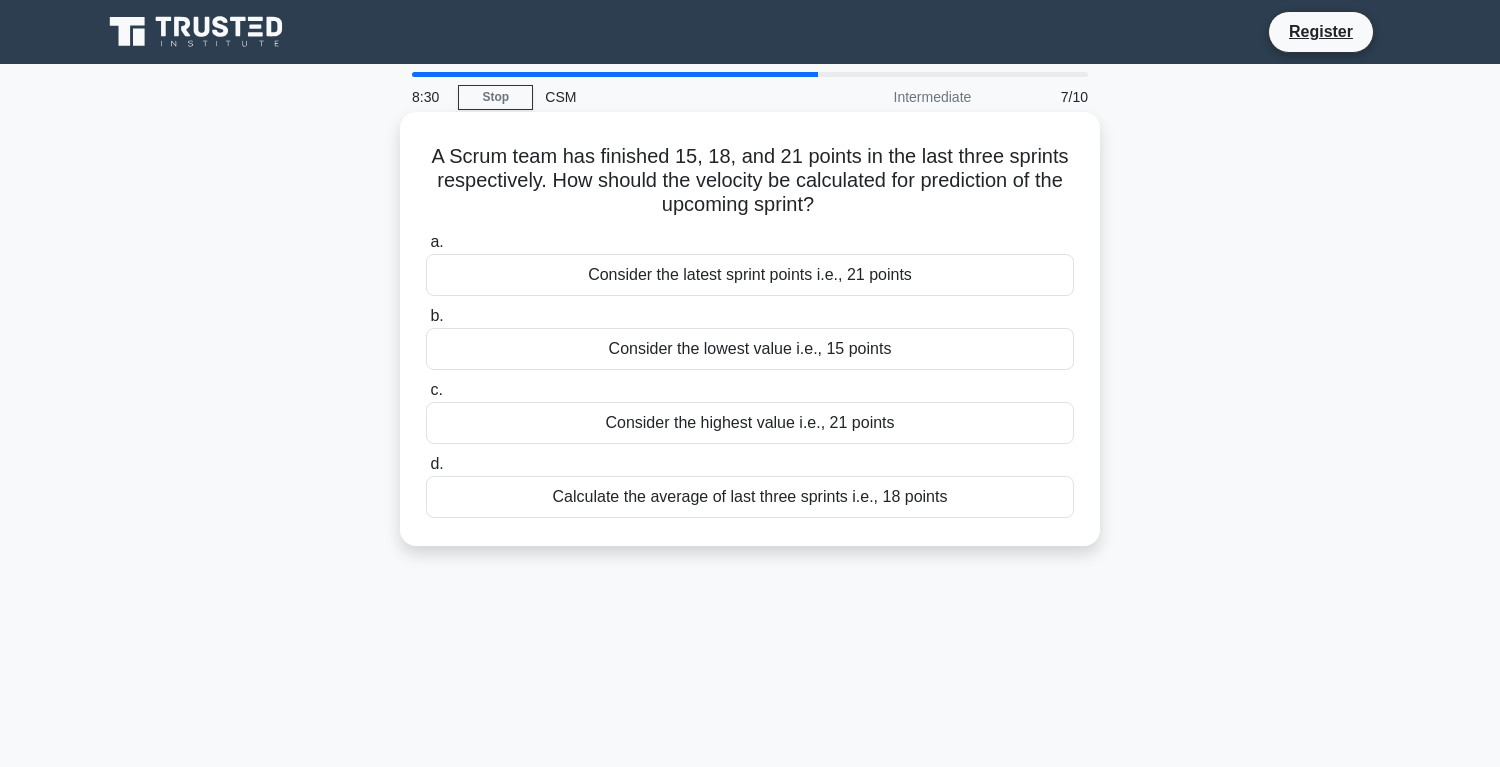 click on "Calculate the average of last three sprints i.e., 18 points" at bounding box center [750, 497] 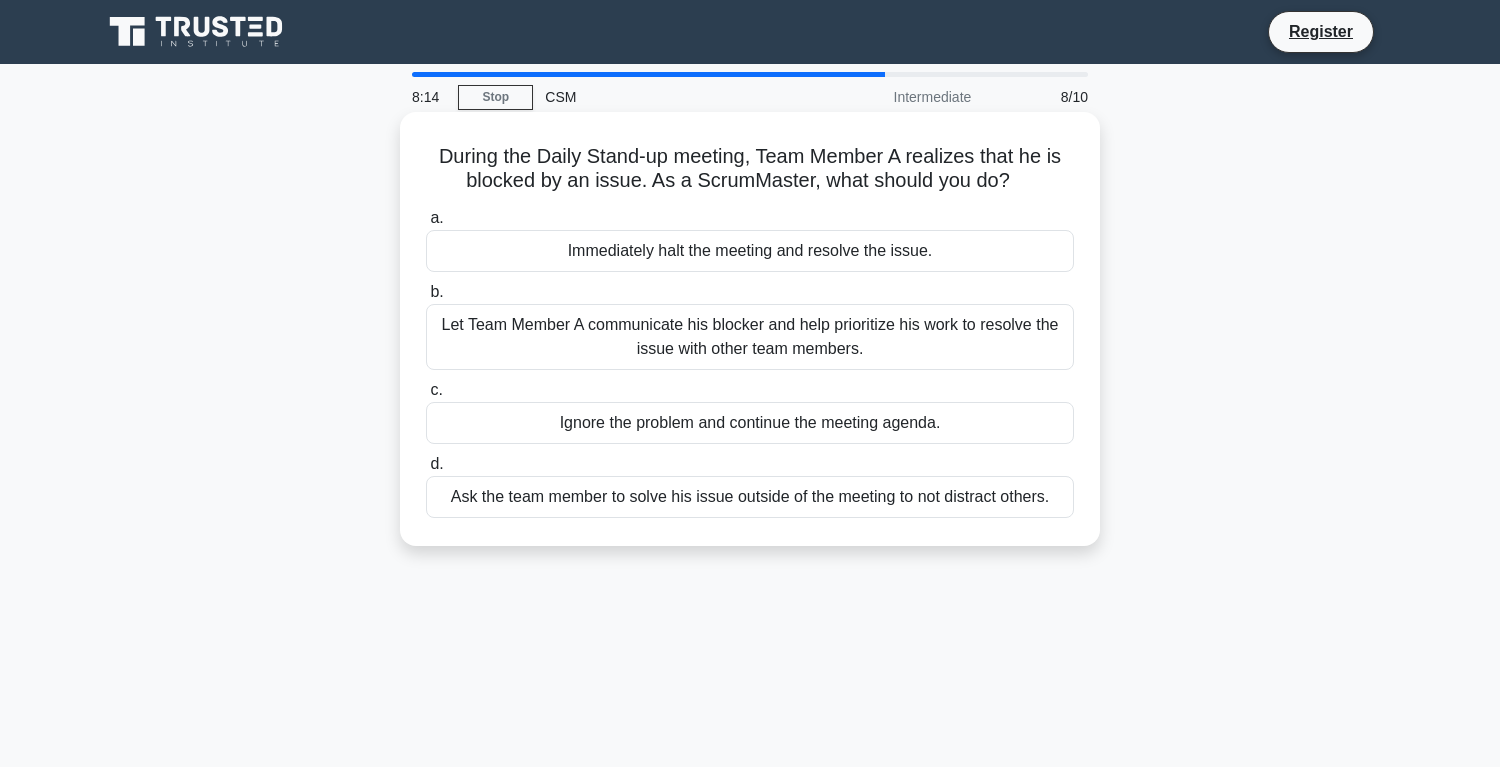 click on "Let Team Member A communicate his blocker and help prioritize his work to resolve the issue with other team members." at bounding box center (750, 337) 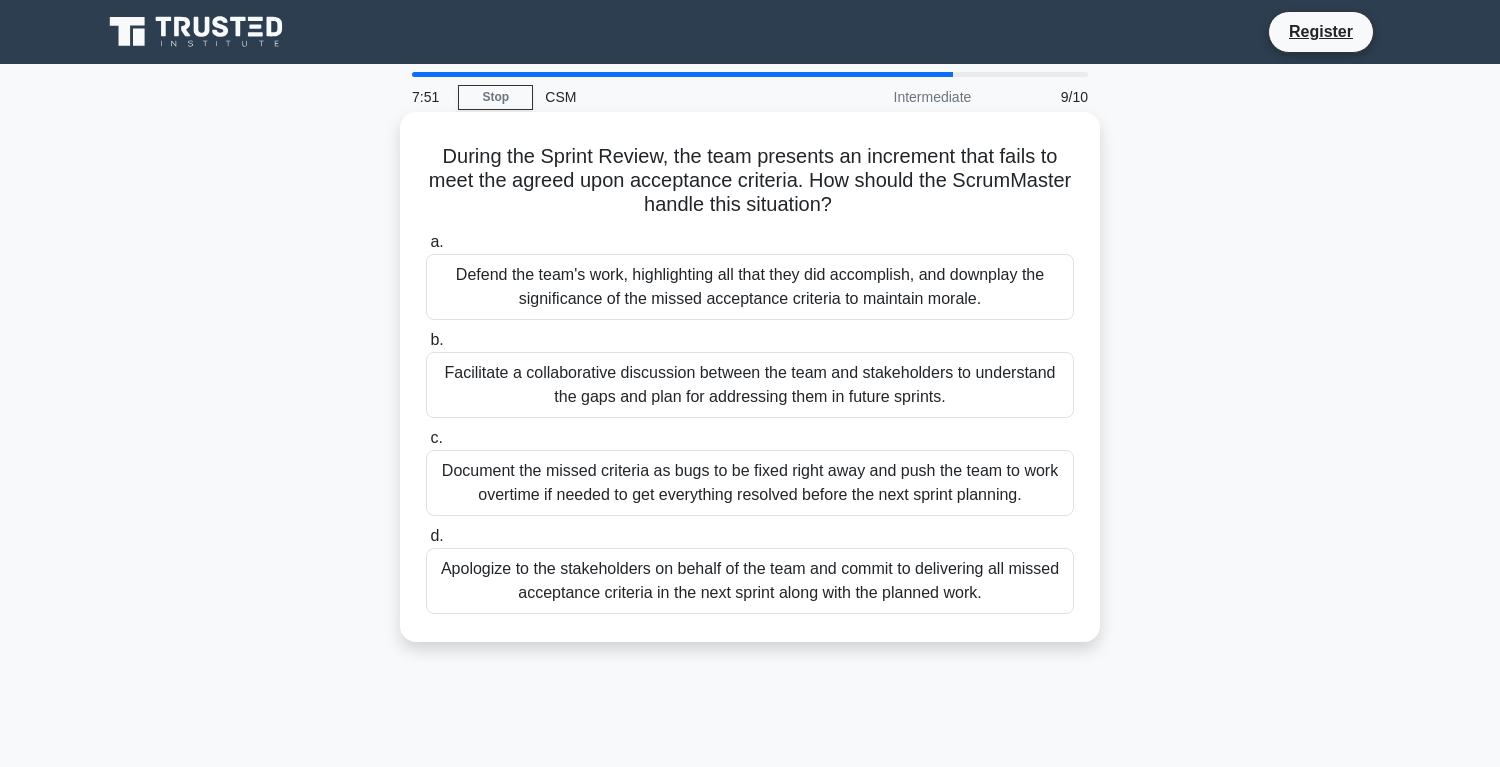 click on "Facilitate a collaborative discussion between the team and stakeholders to understand the gaps and plan for addressing them in future sprints." at bounding box center [750, 385] 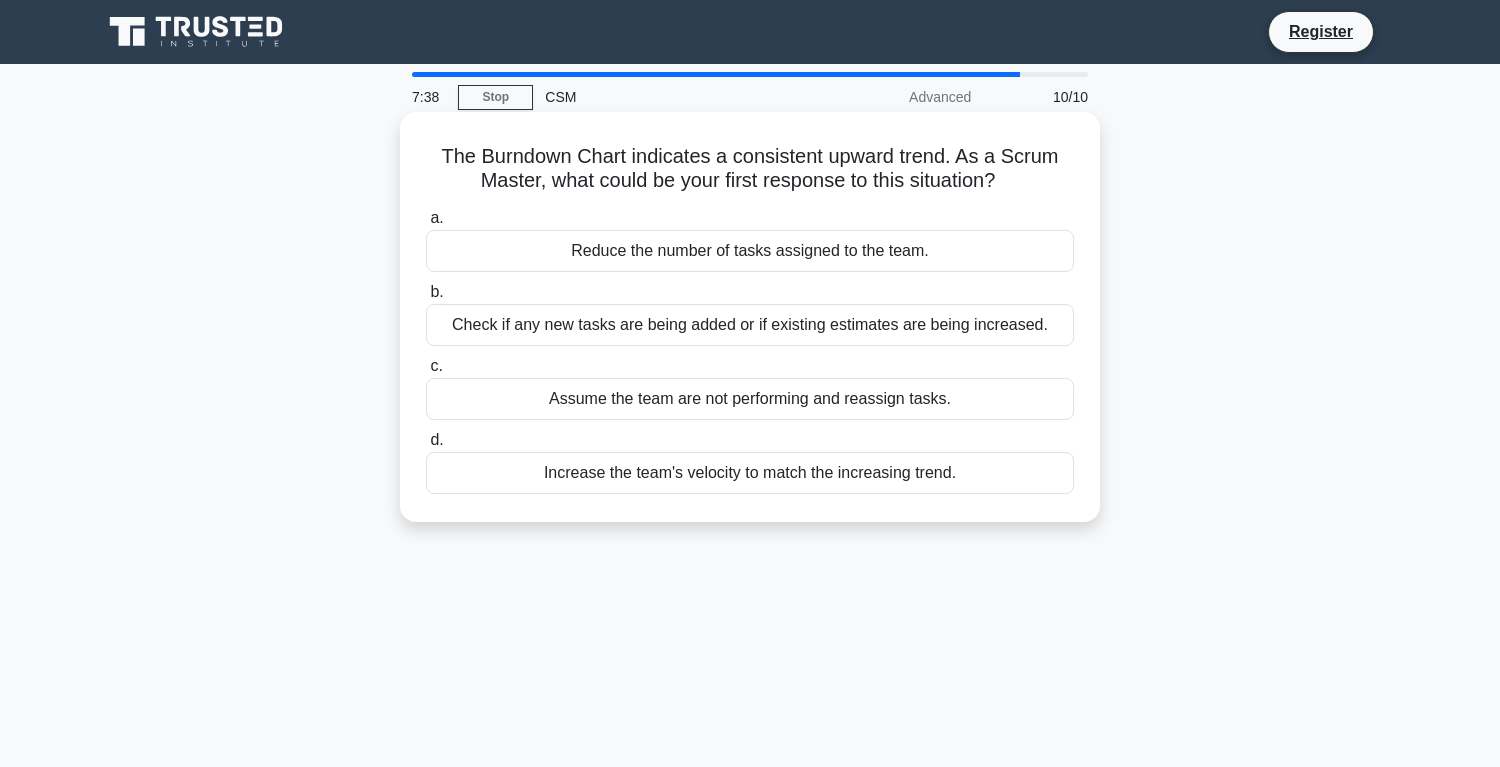 click on "Check if any new tasks are being added or if existing estimates are being increased." at bounding box center (750, 325) 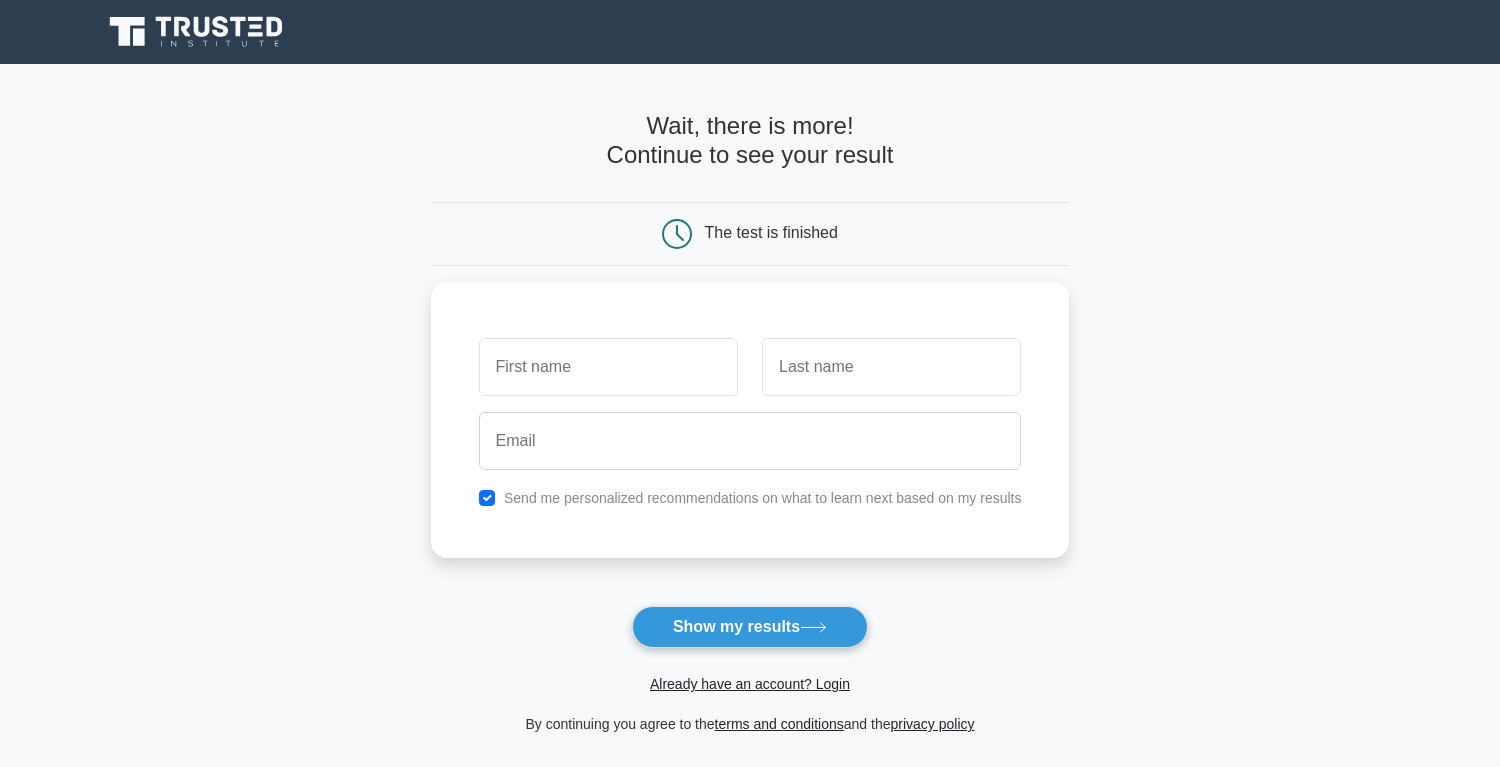 scroll, scrollTop: 0, scrollLeft: 0, axis: both 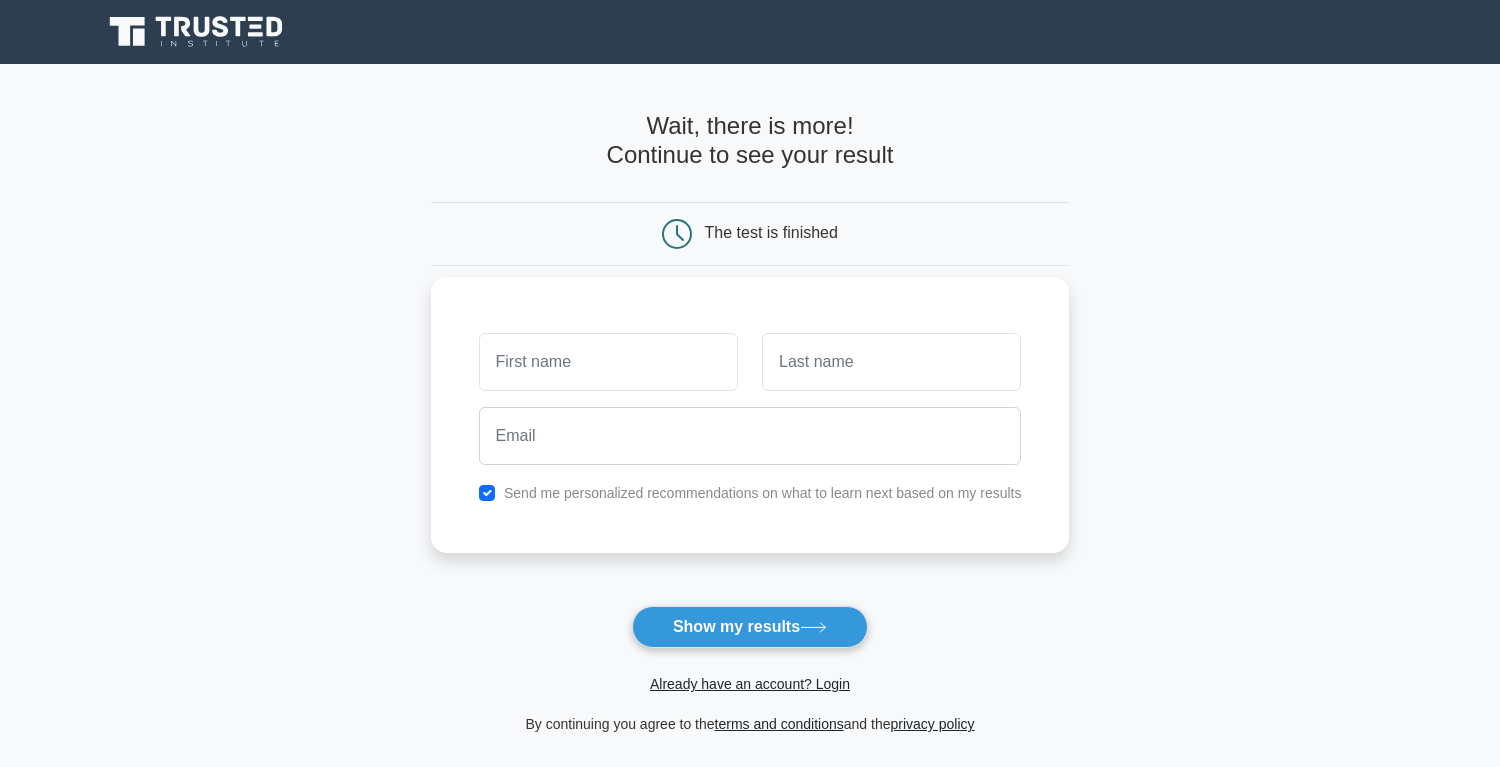 click at bounding box center [608, 362] 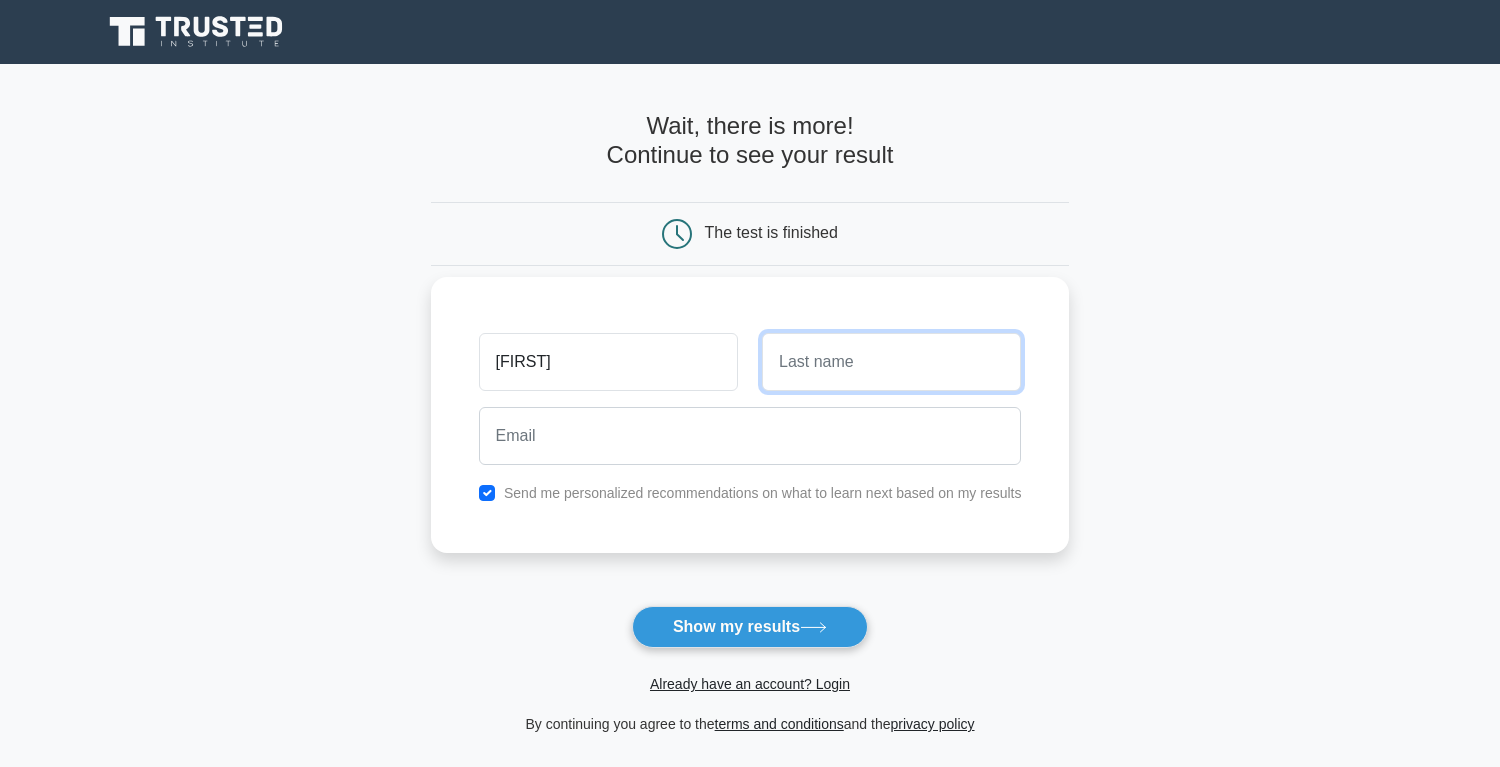 click at bounding box center (891, 362) 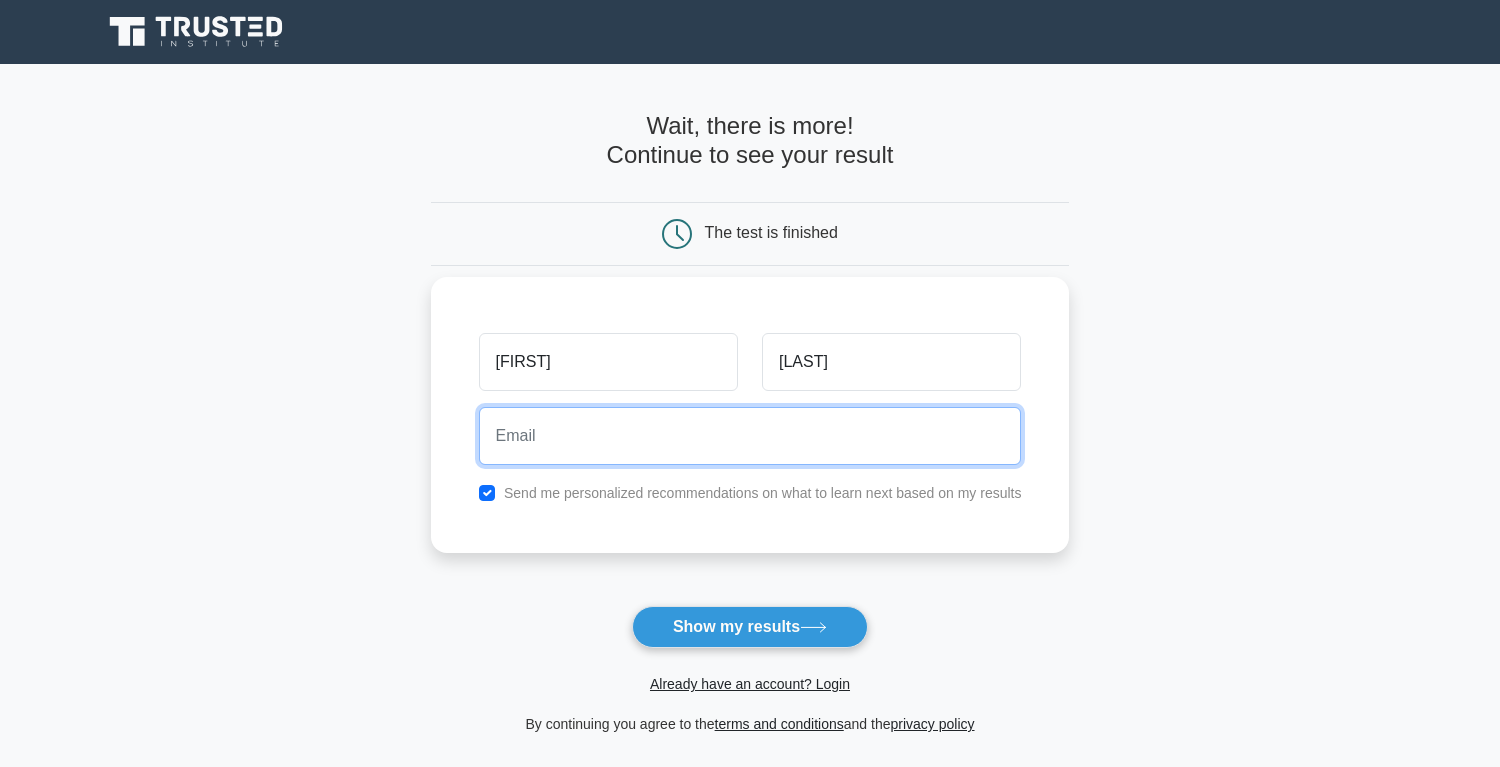 click at bounding box center (750, 436) 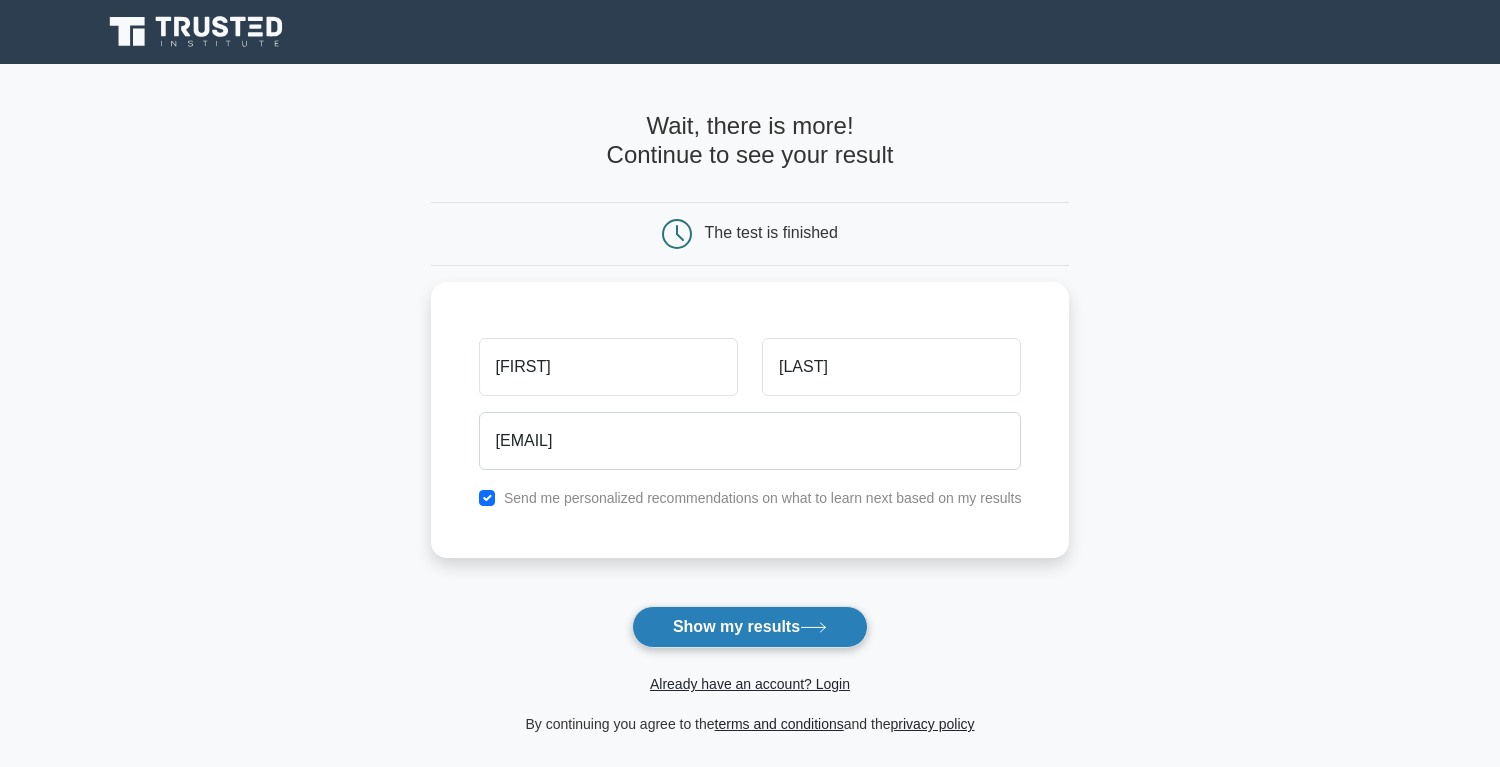 click on "Show my results" at bounding box center (750, 627) 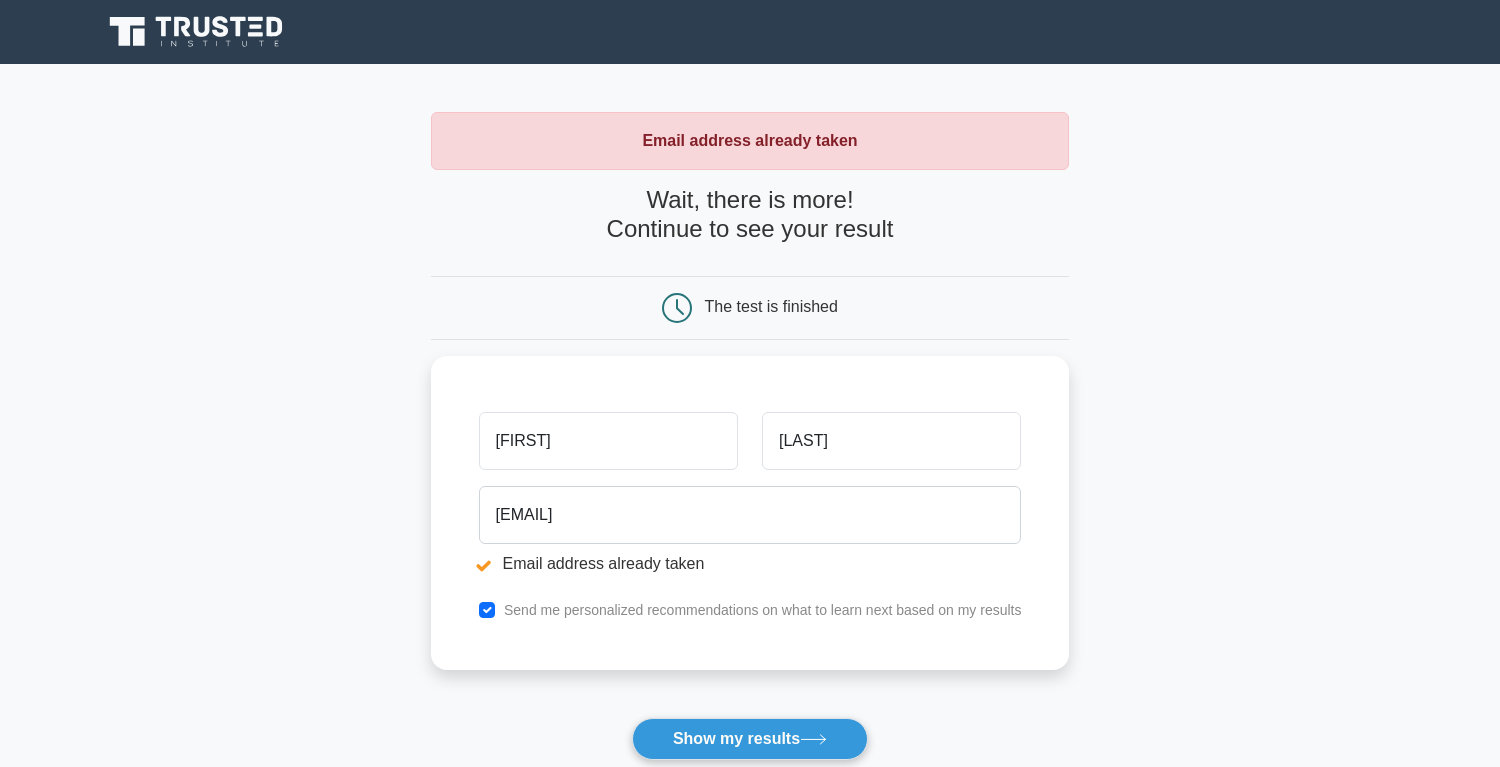 scroll, scrollTop: 0, scrollLeft: 0, axis: both 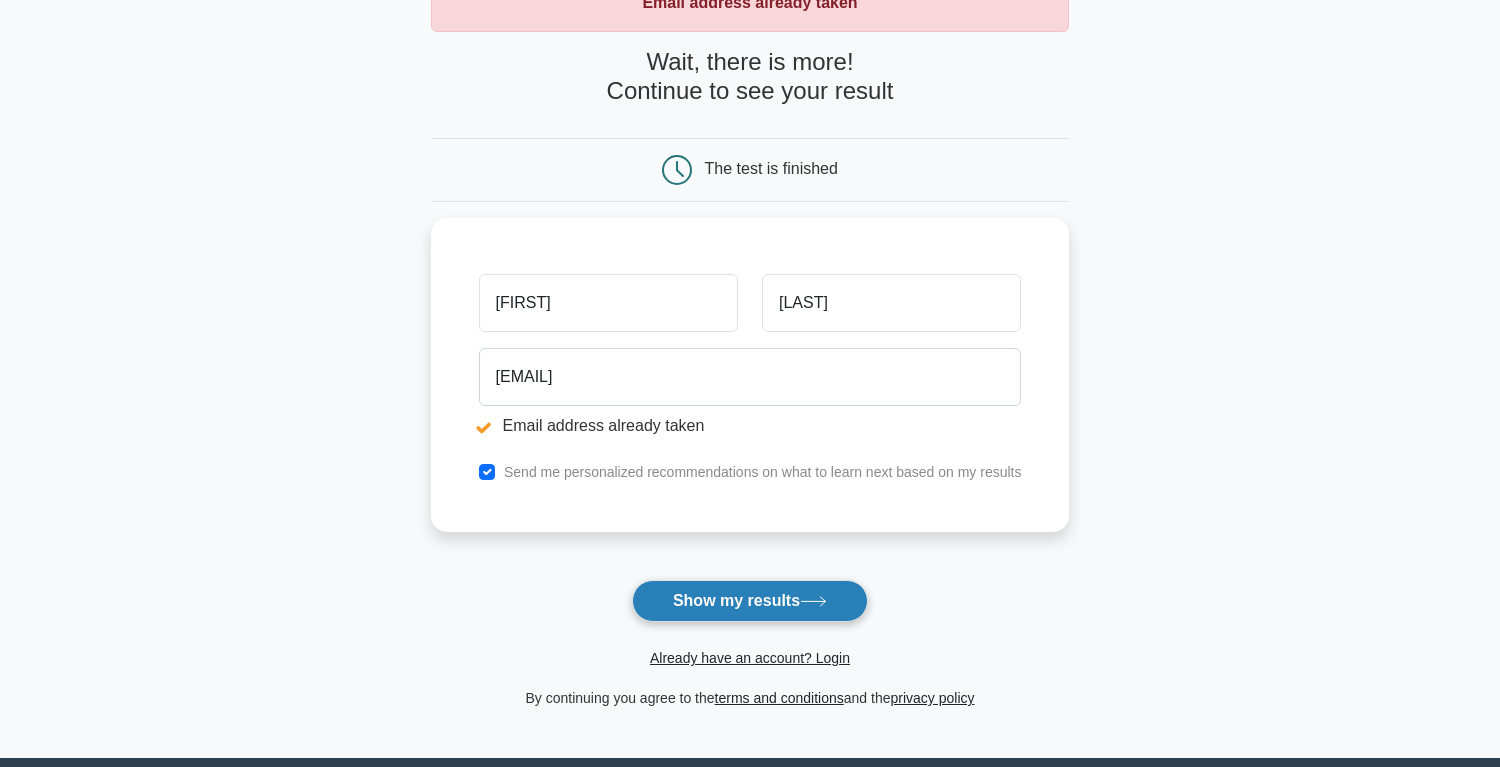 click on "Show my results" at bounding box center [750, 601] 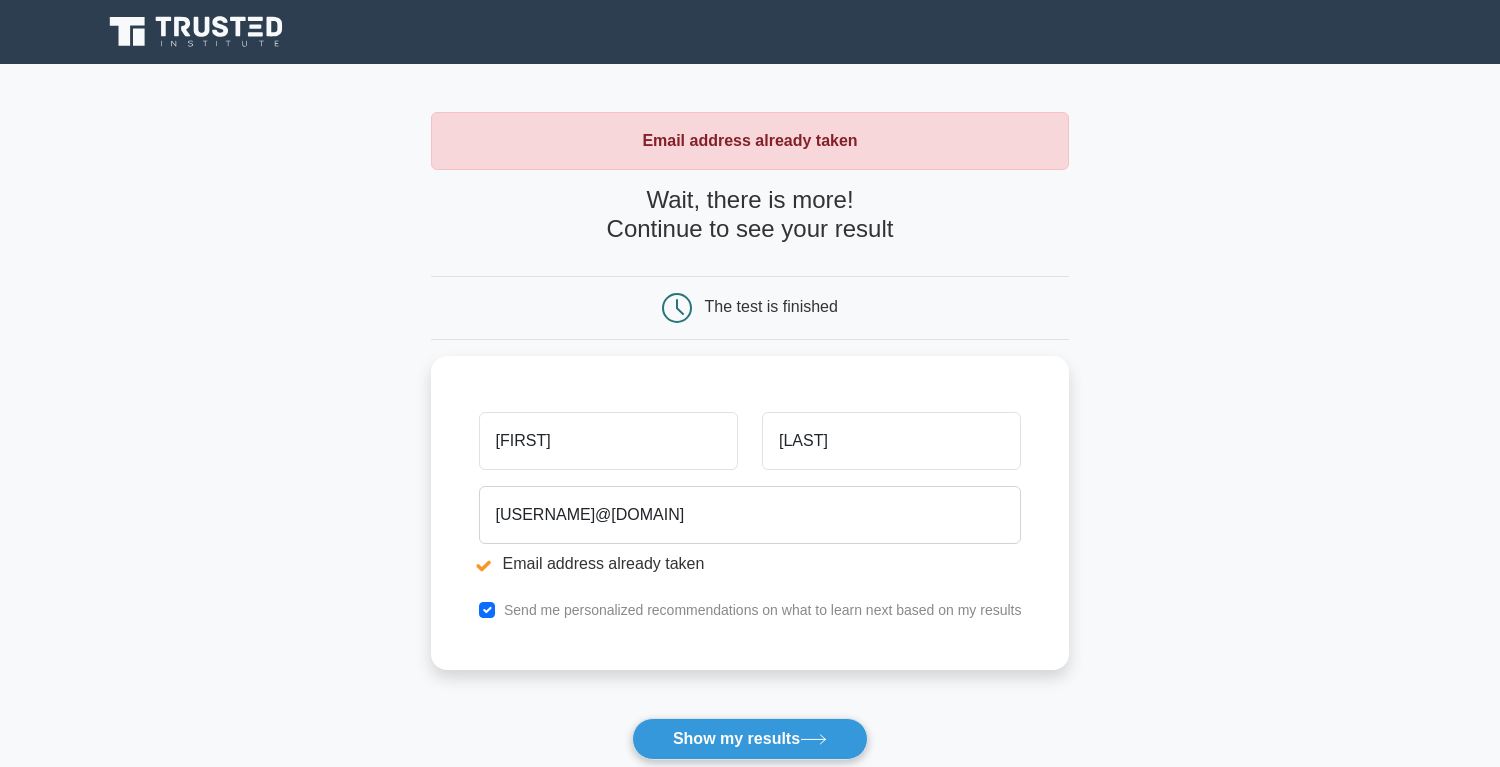 scroll, scrollTop: 0, scrollLeft: 0, axis: both 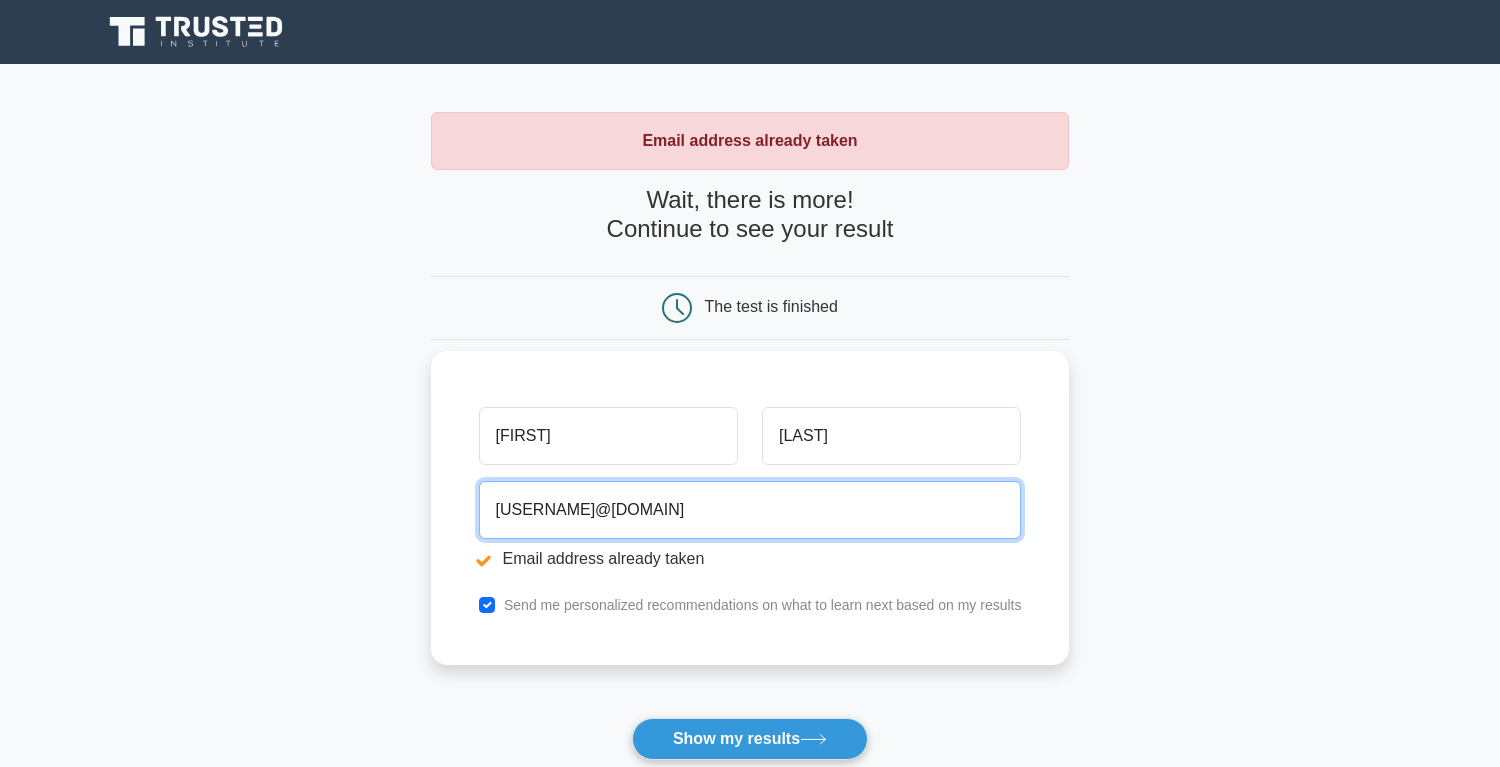 click on "[USERNAME]@[DOMAIN]" at bounding box center [750, 510] 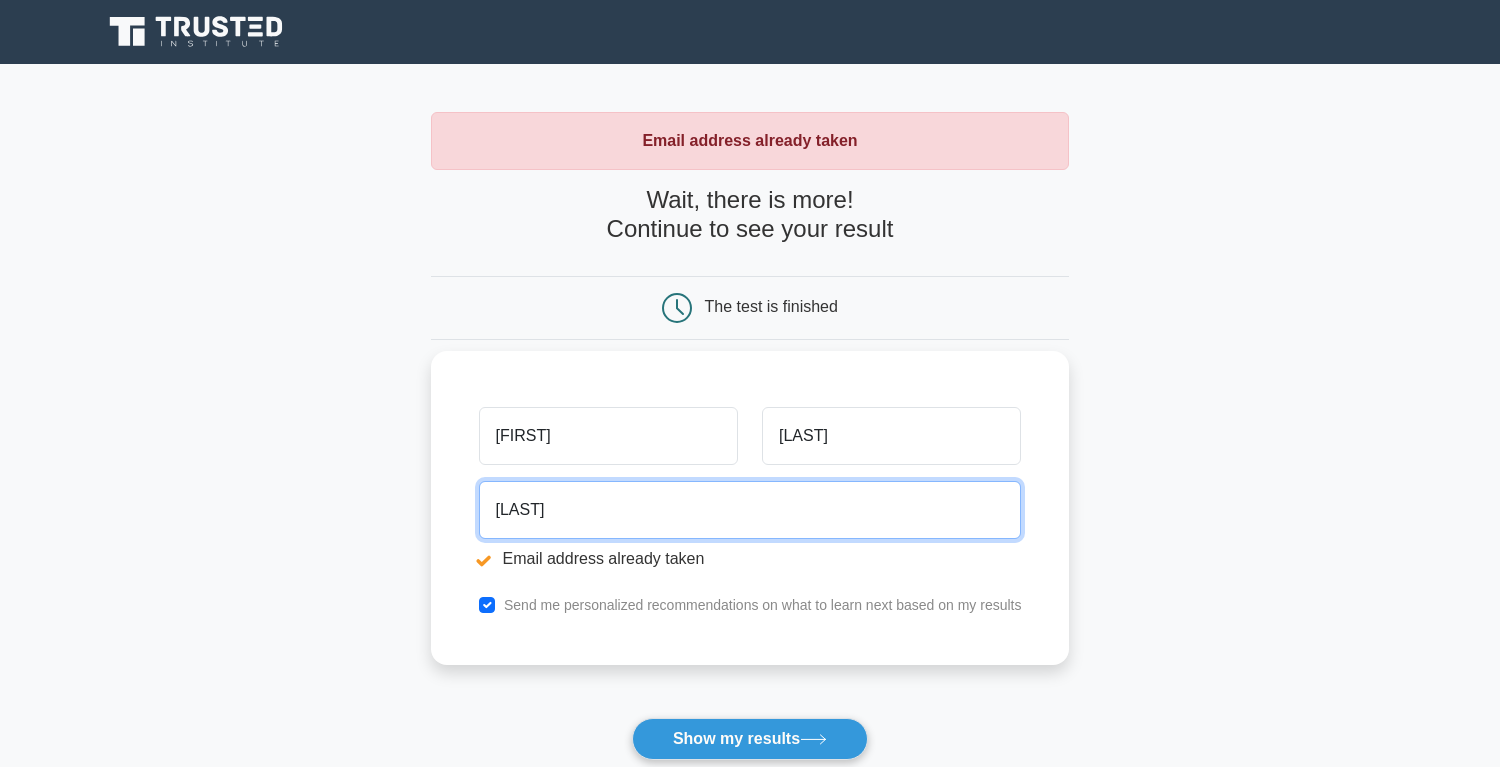 type on "skaur222.312@lgflmail.org" 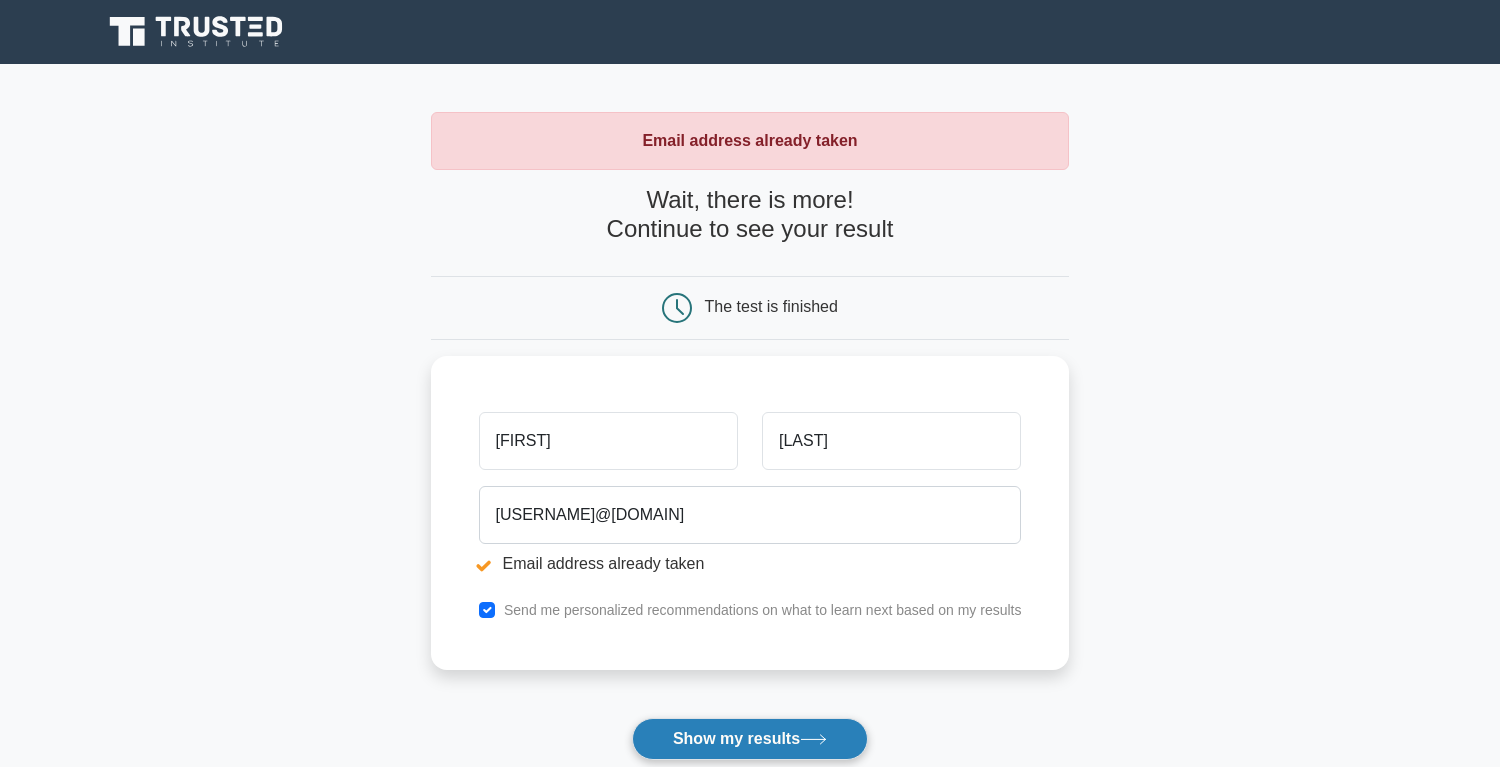 click on "Show my results" at bounding box center (750, 739) 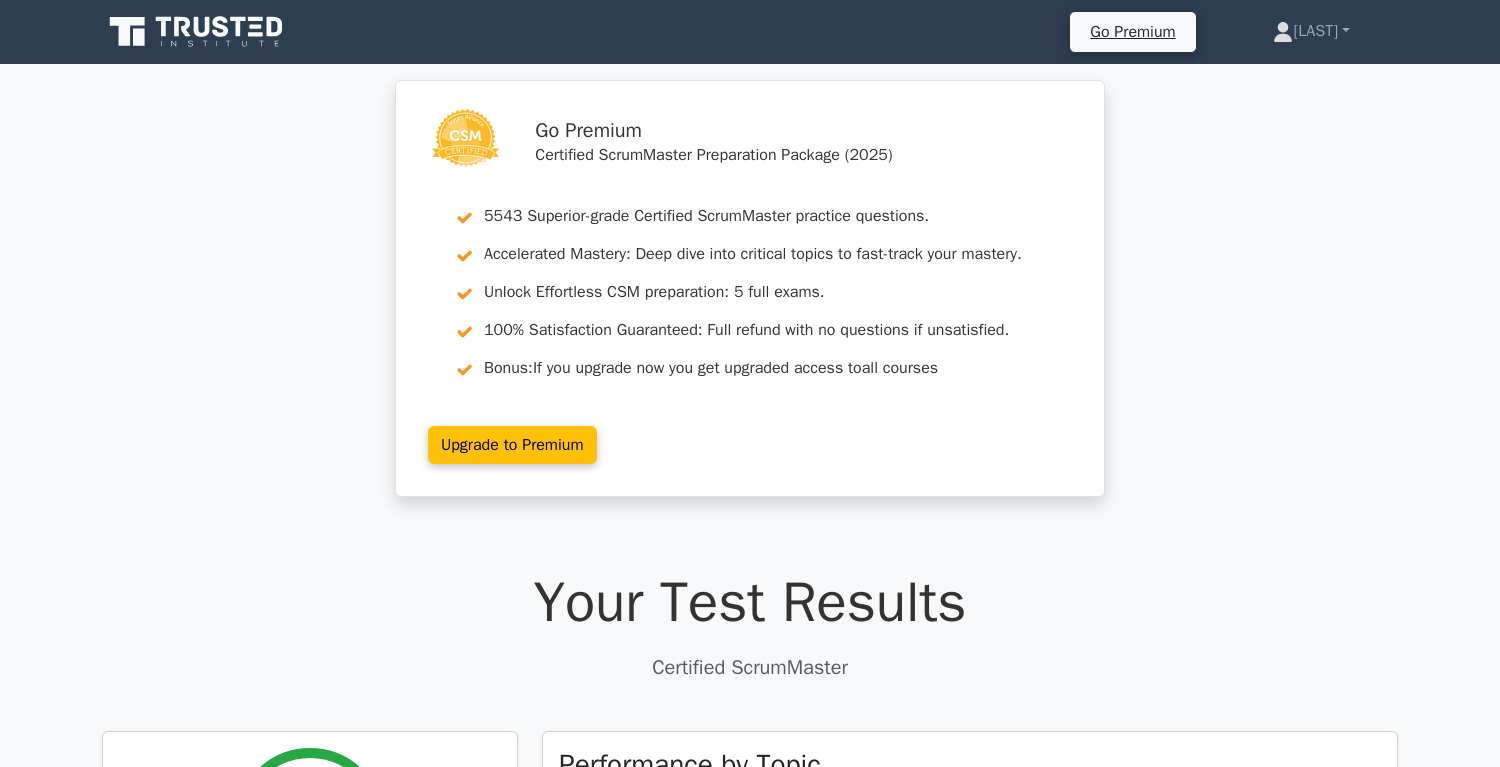 scroll, scrollTop: 0, scrollLeft: 0, axis: both 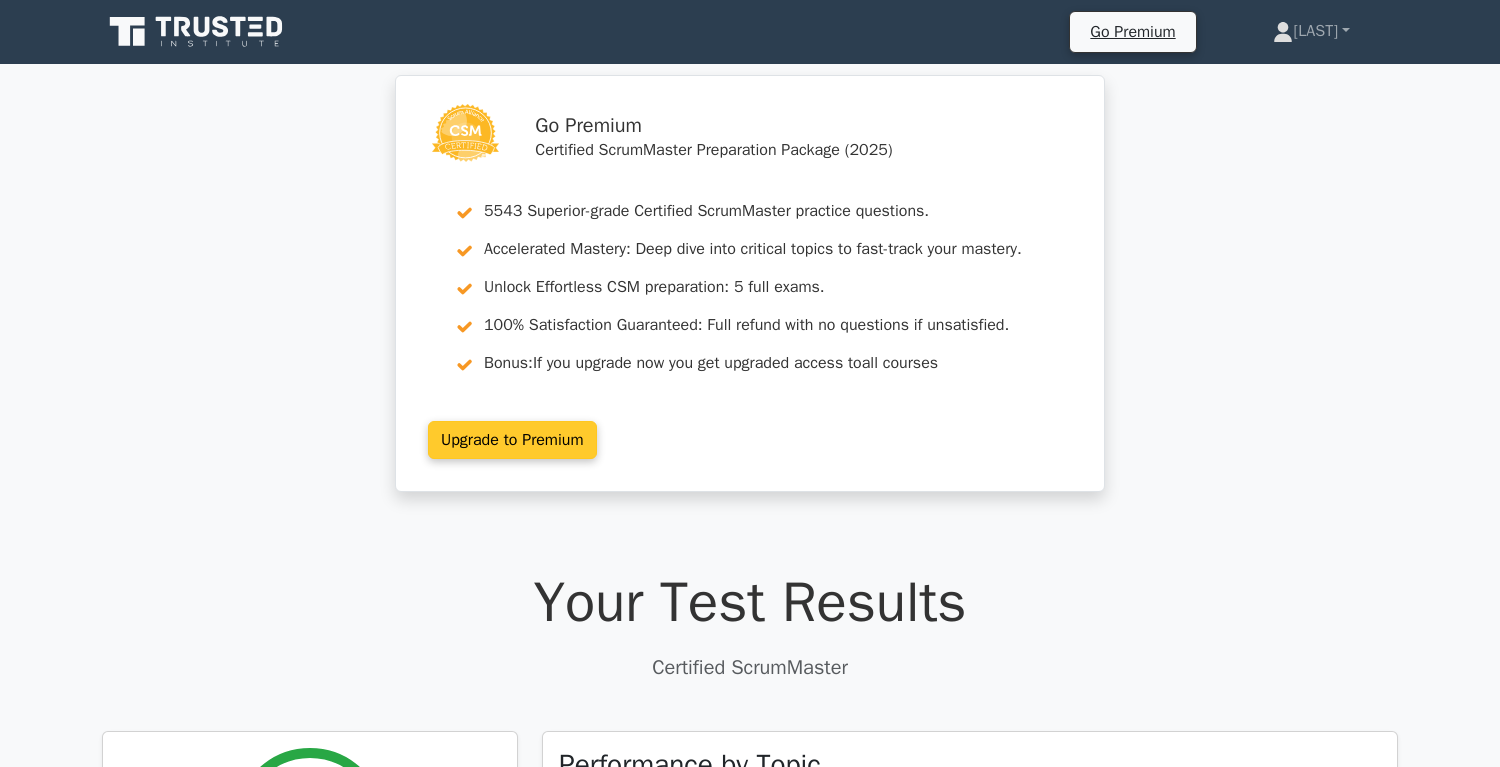 click on "Upgrade to Premium" at bounding box center (512, 440) 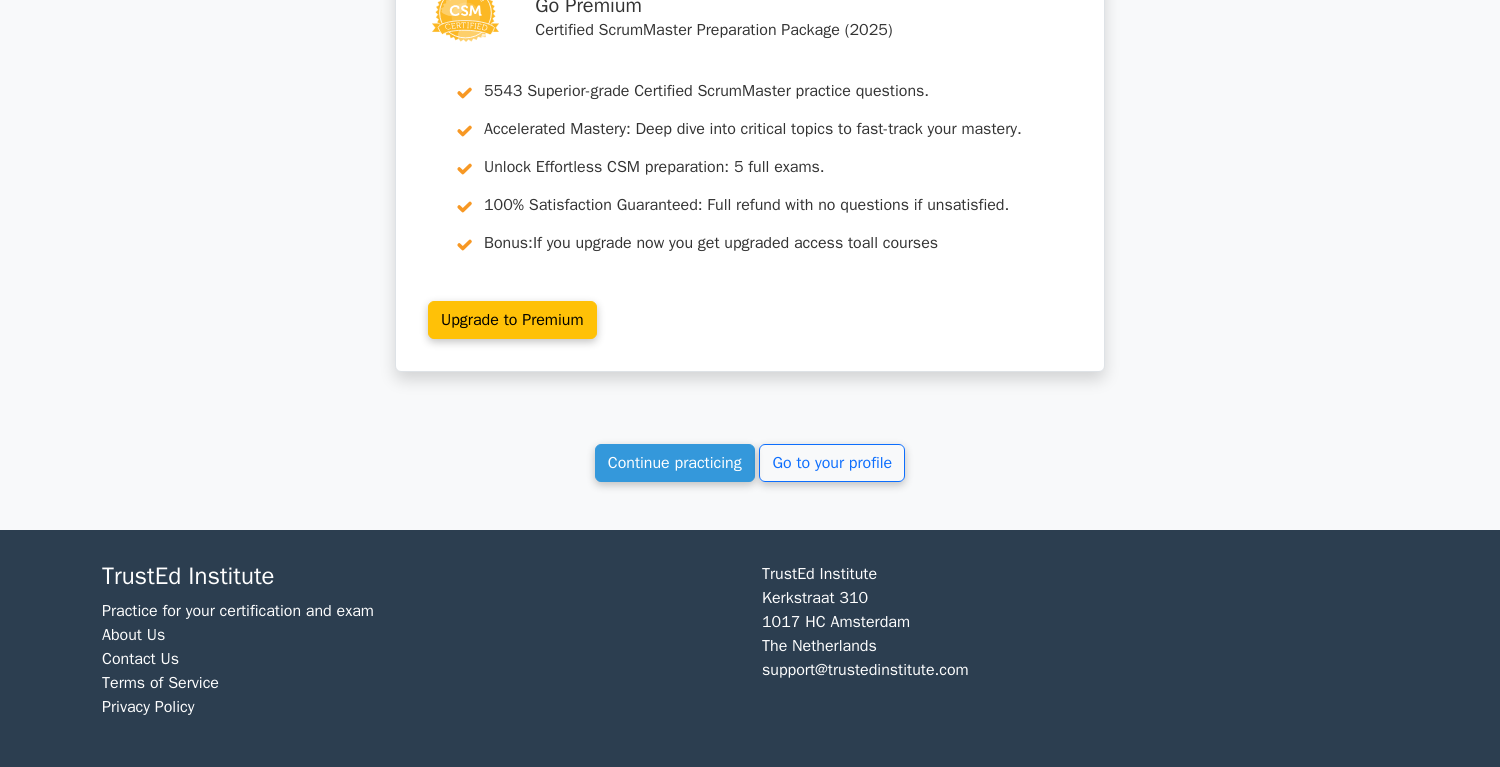 scroll, scrollTop: 3051, scrollLeft: 0, axis: vertical 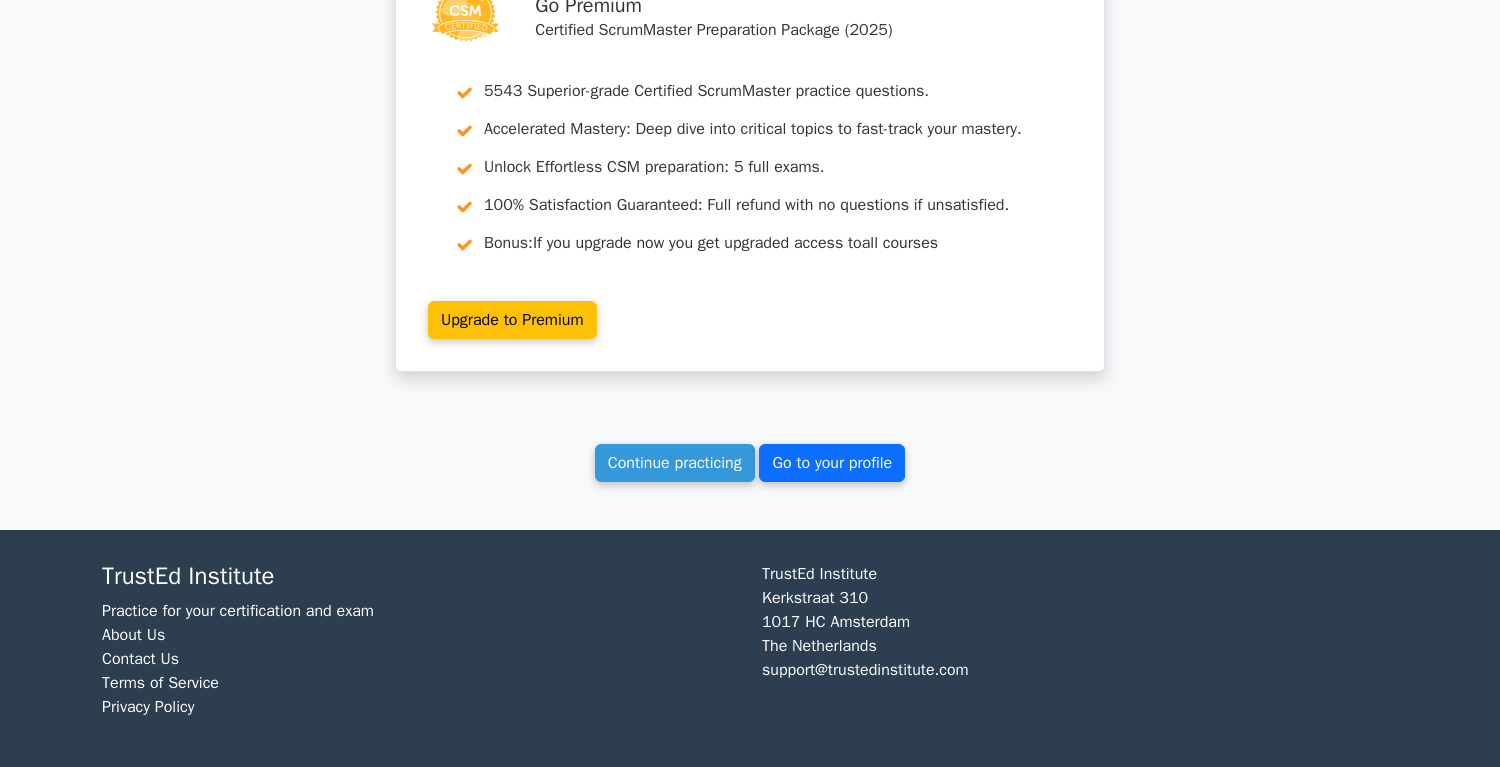 click on "Go to your profile" at bounding box center (832, 463) 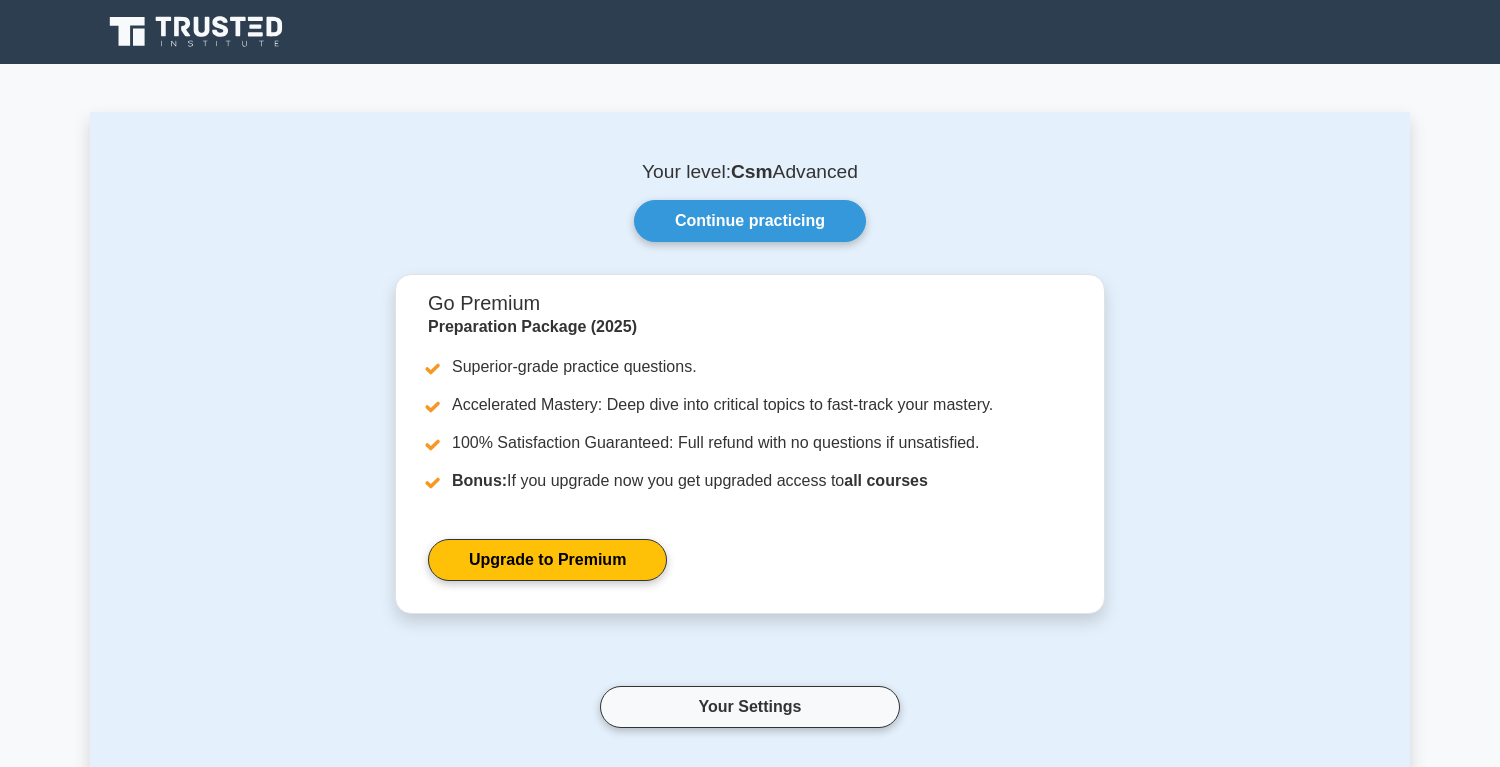 scroll, scrollTop: 0, scrollLeft: 0, axis: both 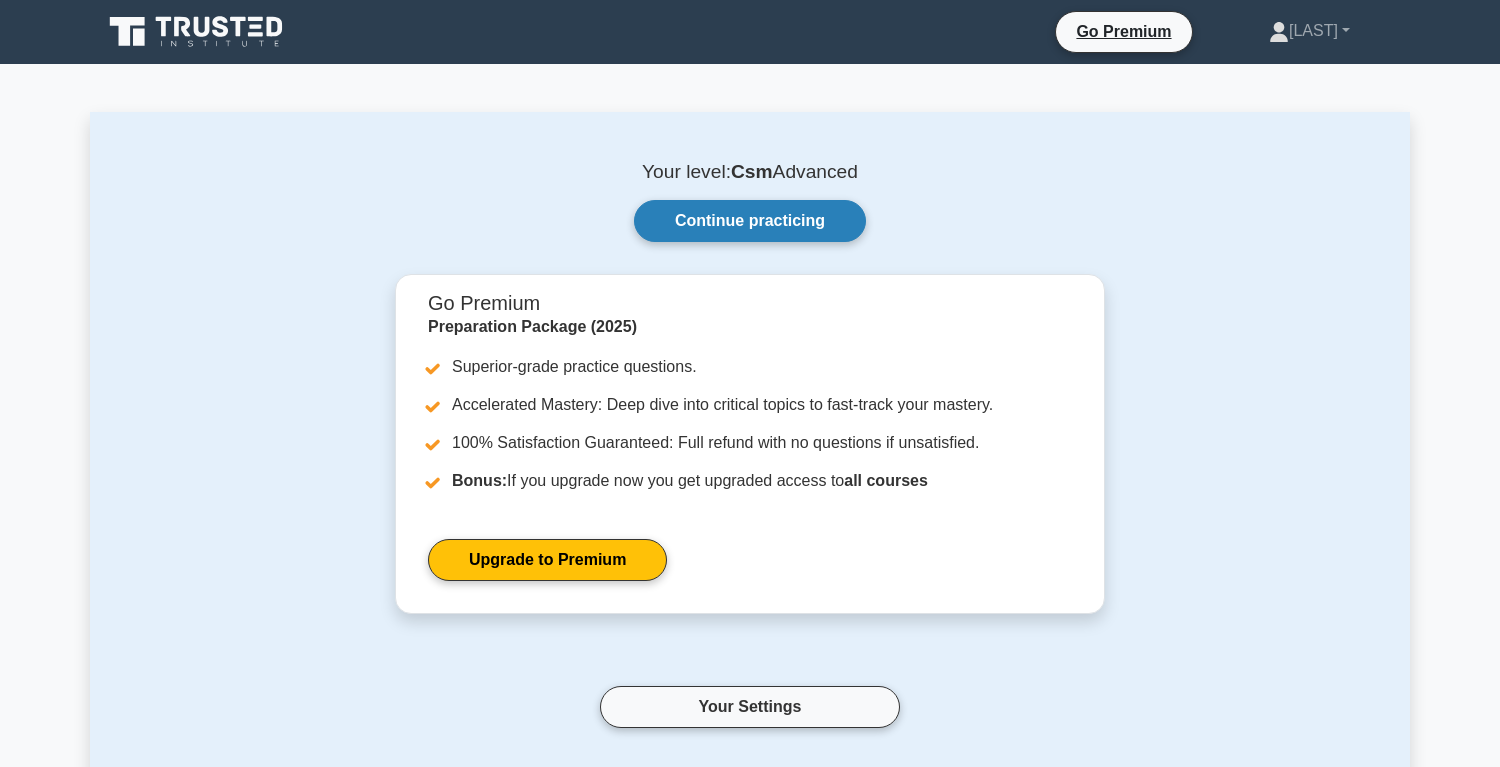 click on "Continue practicing" at bounding box center (750, 221) 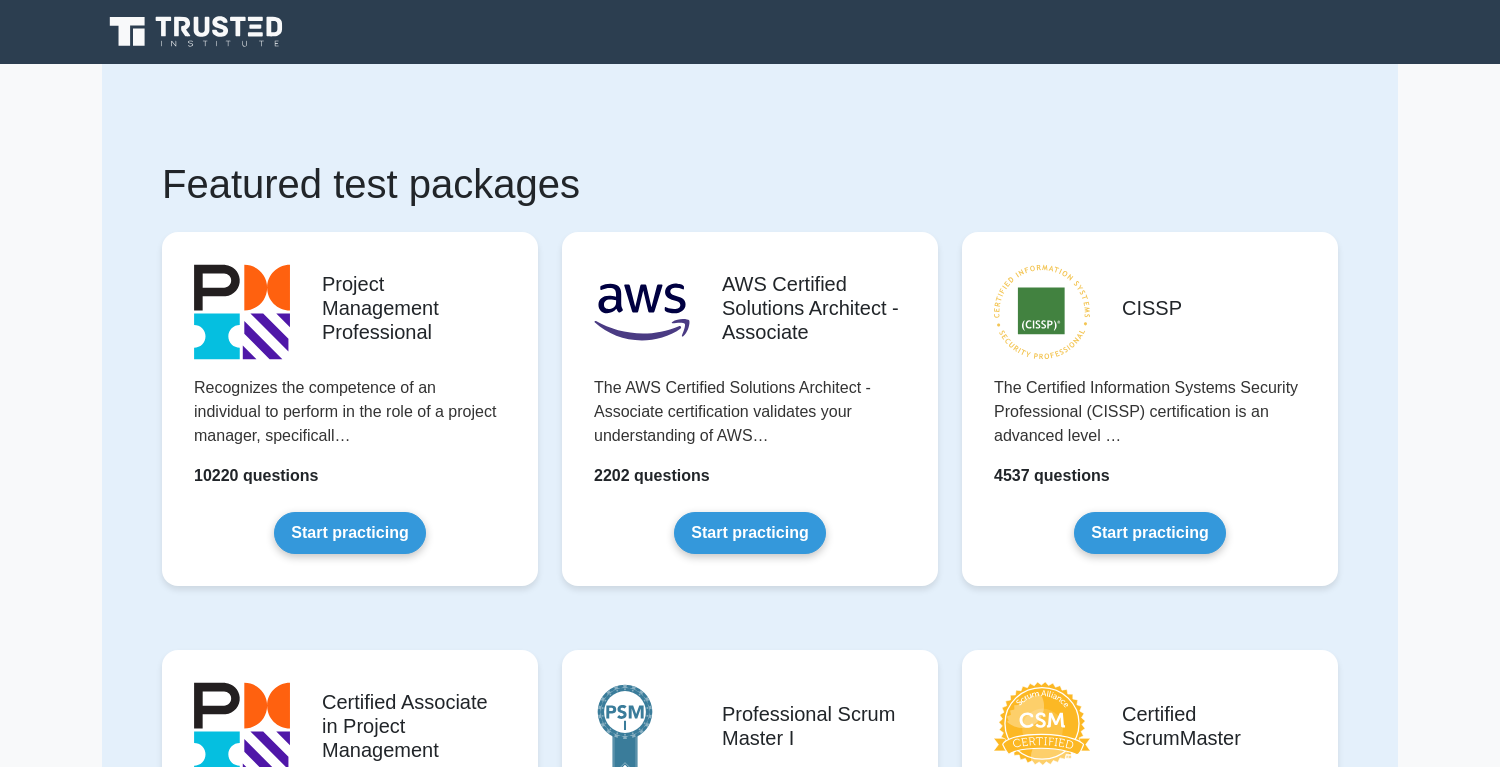 scroll, scrollTop: 0, scrollLeft: 0, axis: both 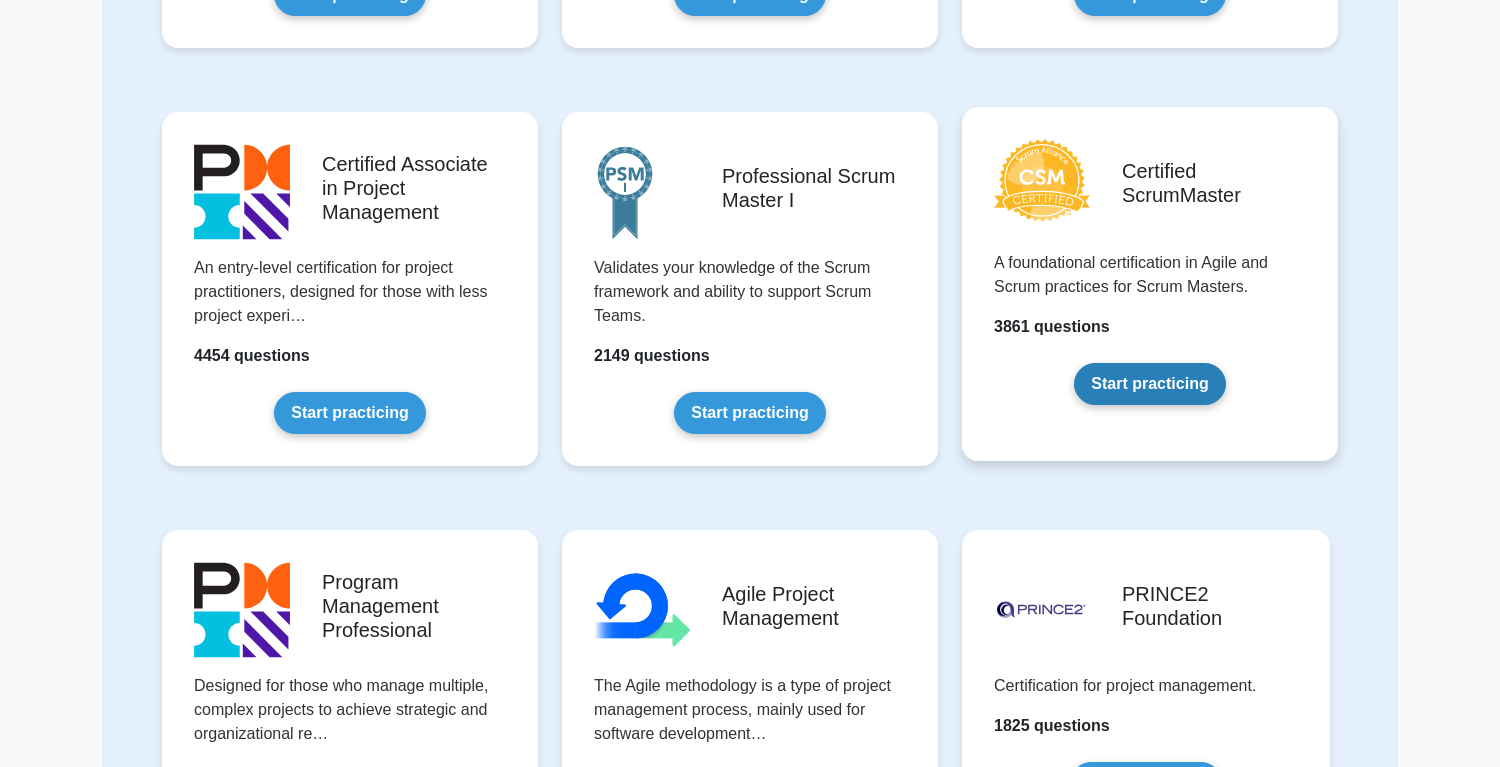 click on "Start practicing" at bounding box center [1149, 384] 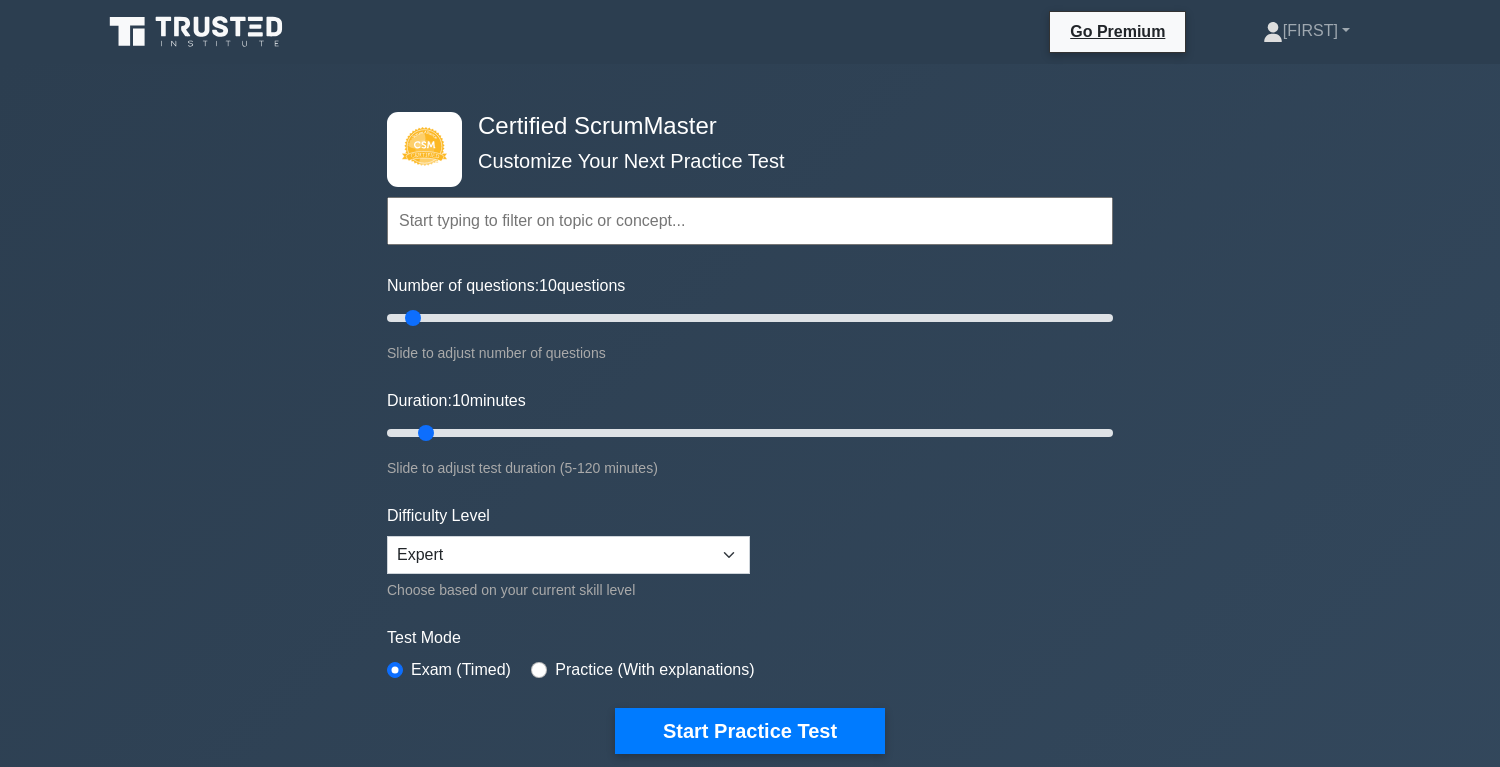 scroll, scrollTop: 0, scrollLeft: 0, axis: both 